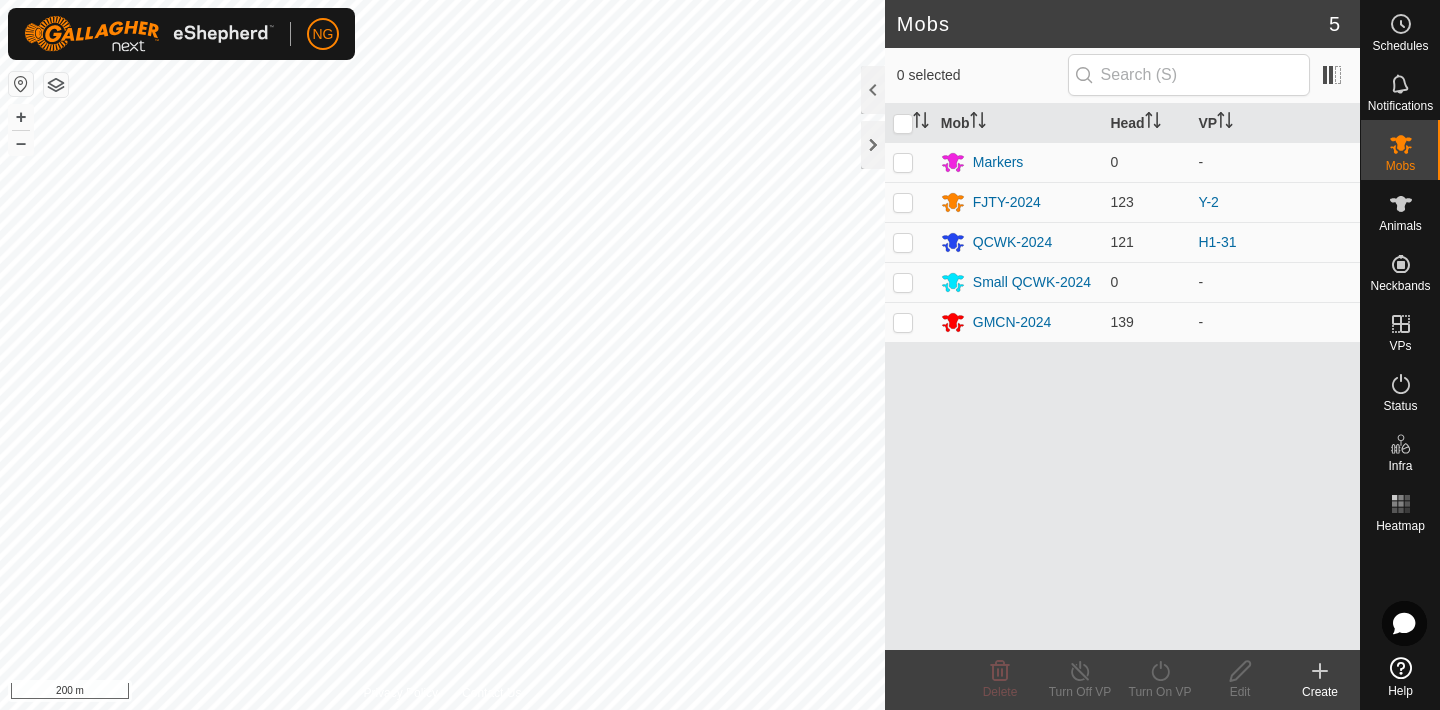 scroll, scrollTop: 0, scrollLeft: 0, axis: both 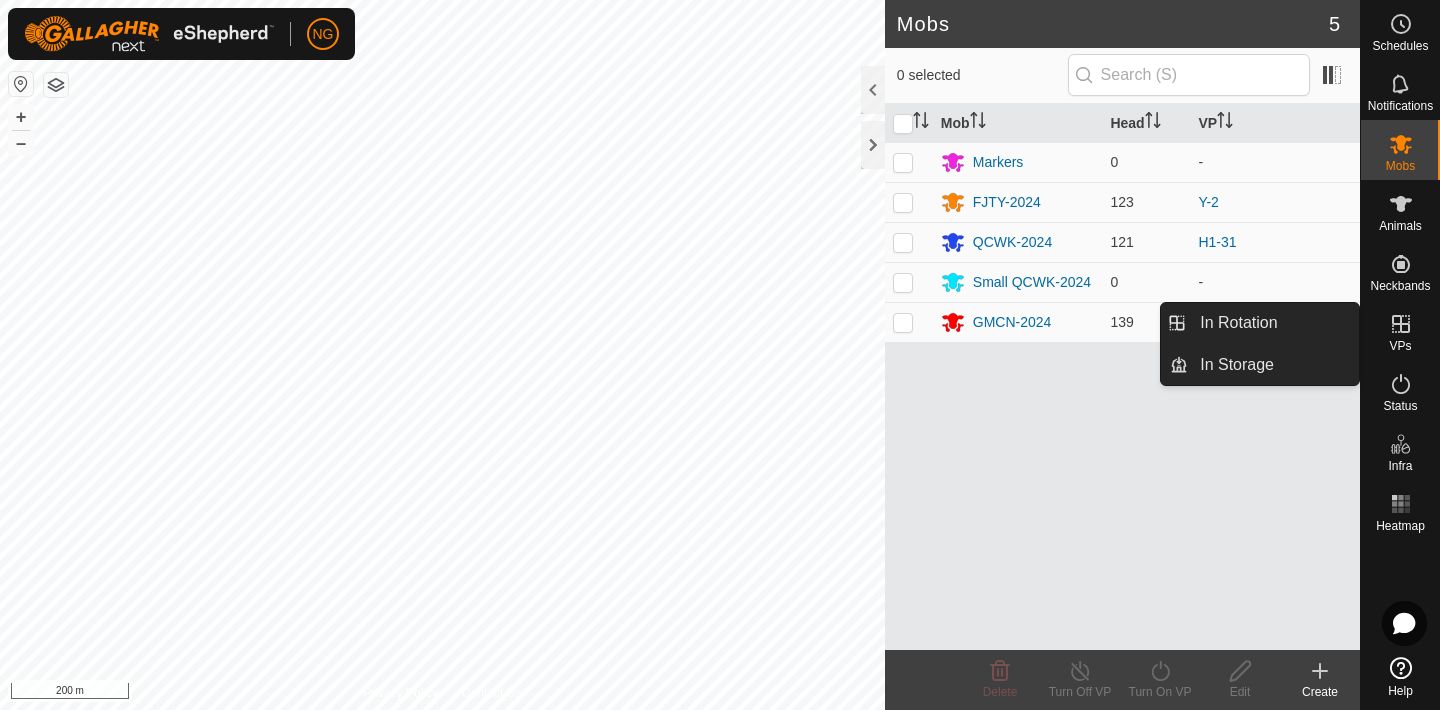 click 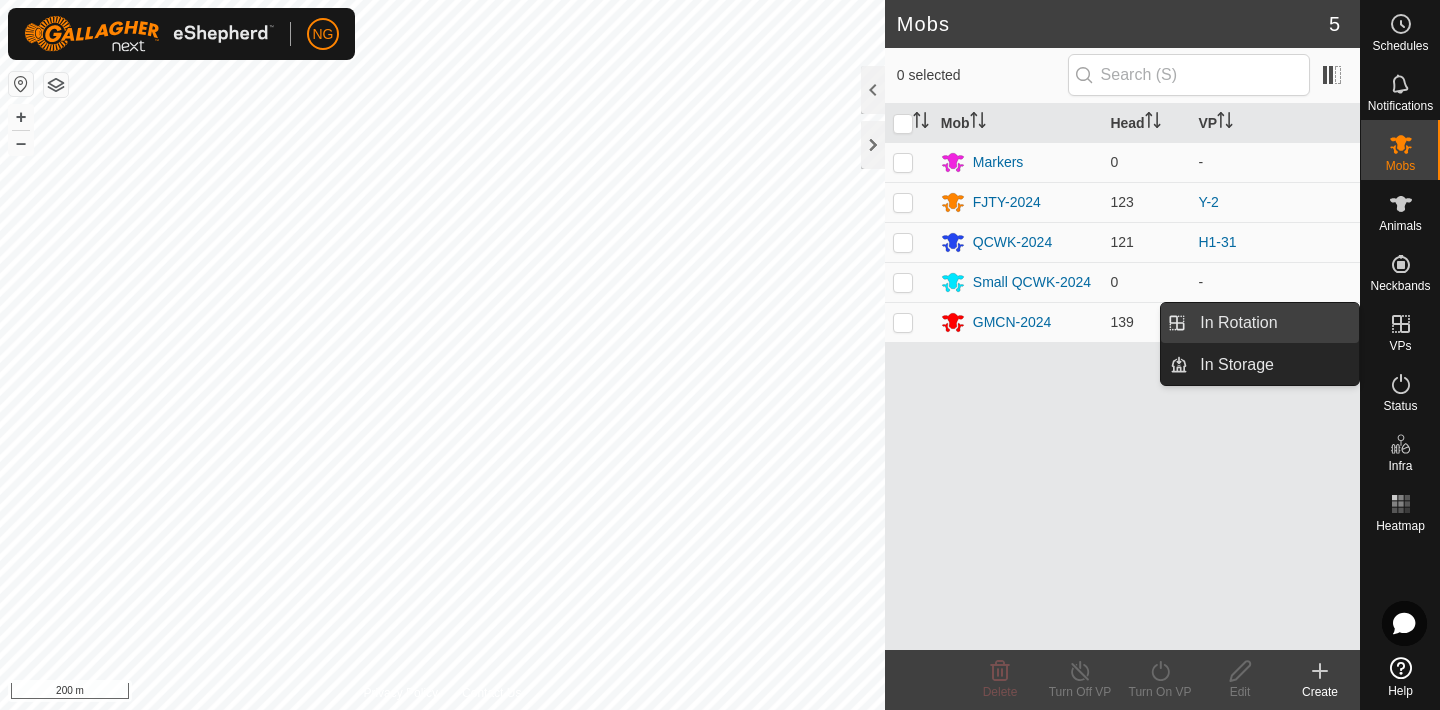 click on "In Rotation" at bounding box center [1273, 323] 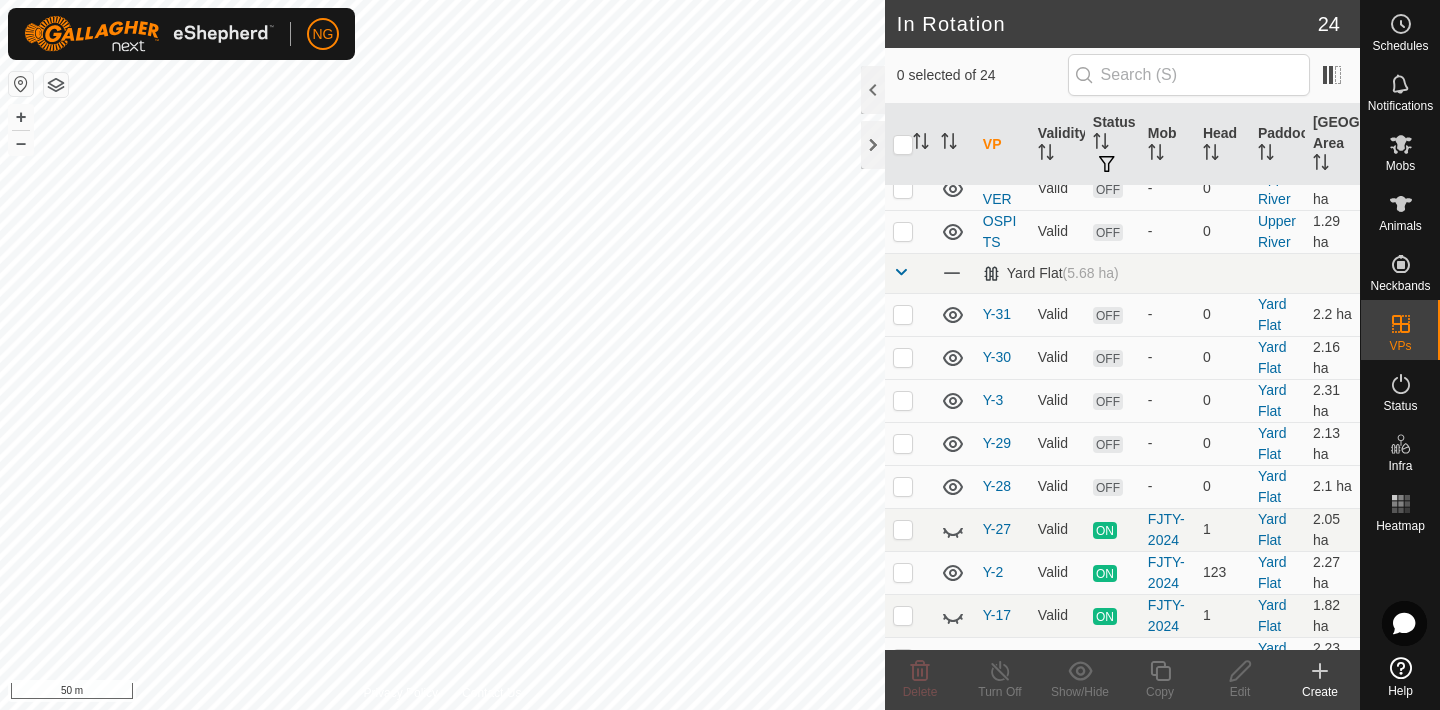scroll, scrollTop: 885, scrollLeft: 0, axis: vertical 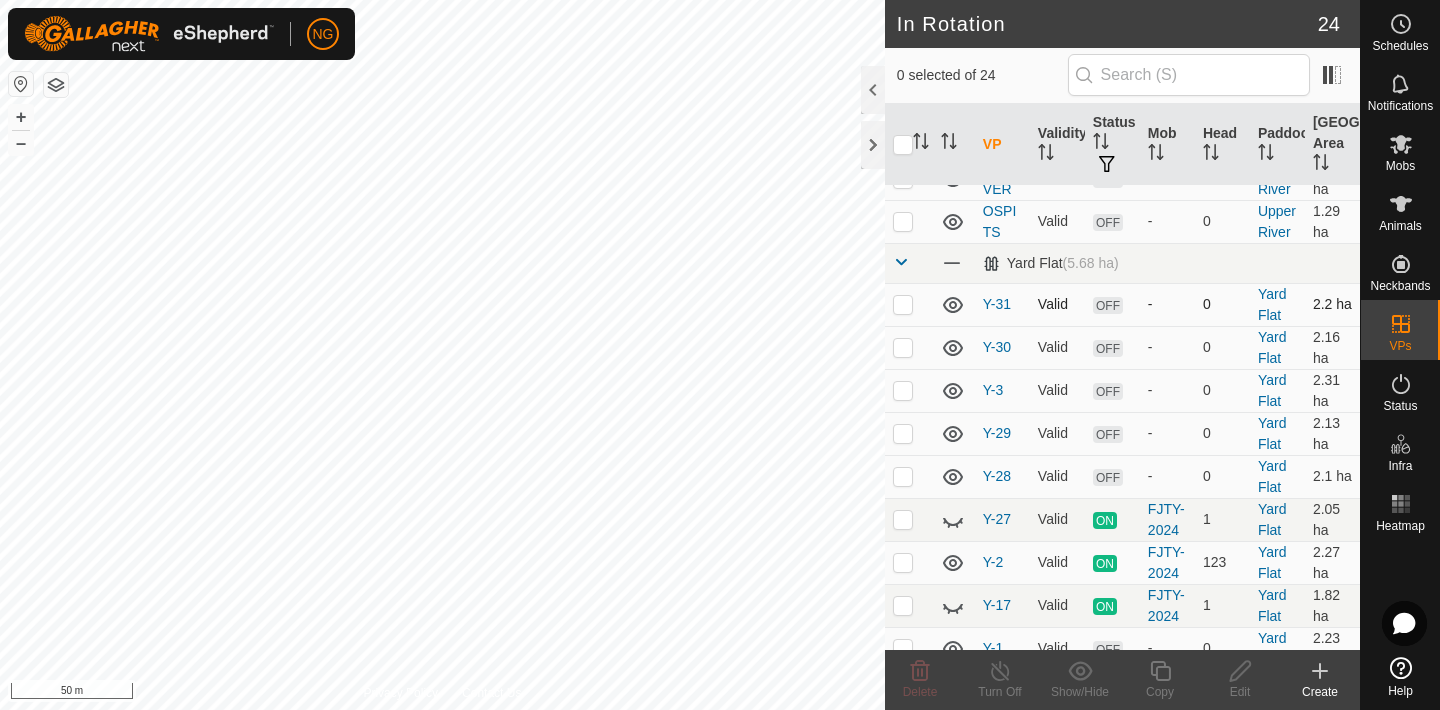 click at bounding box center [903, 304] 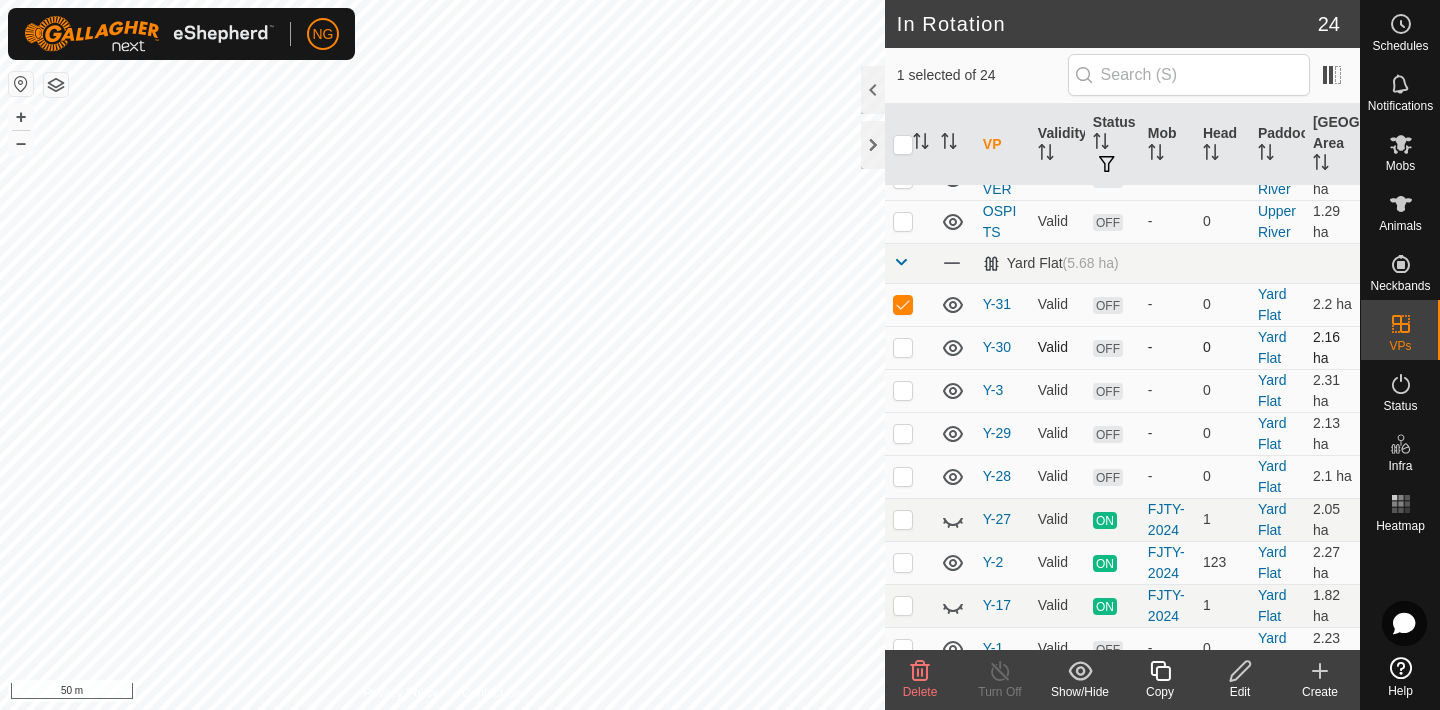 click at bounding box center [903, 347] 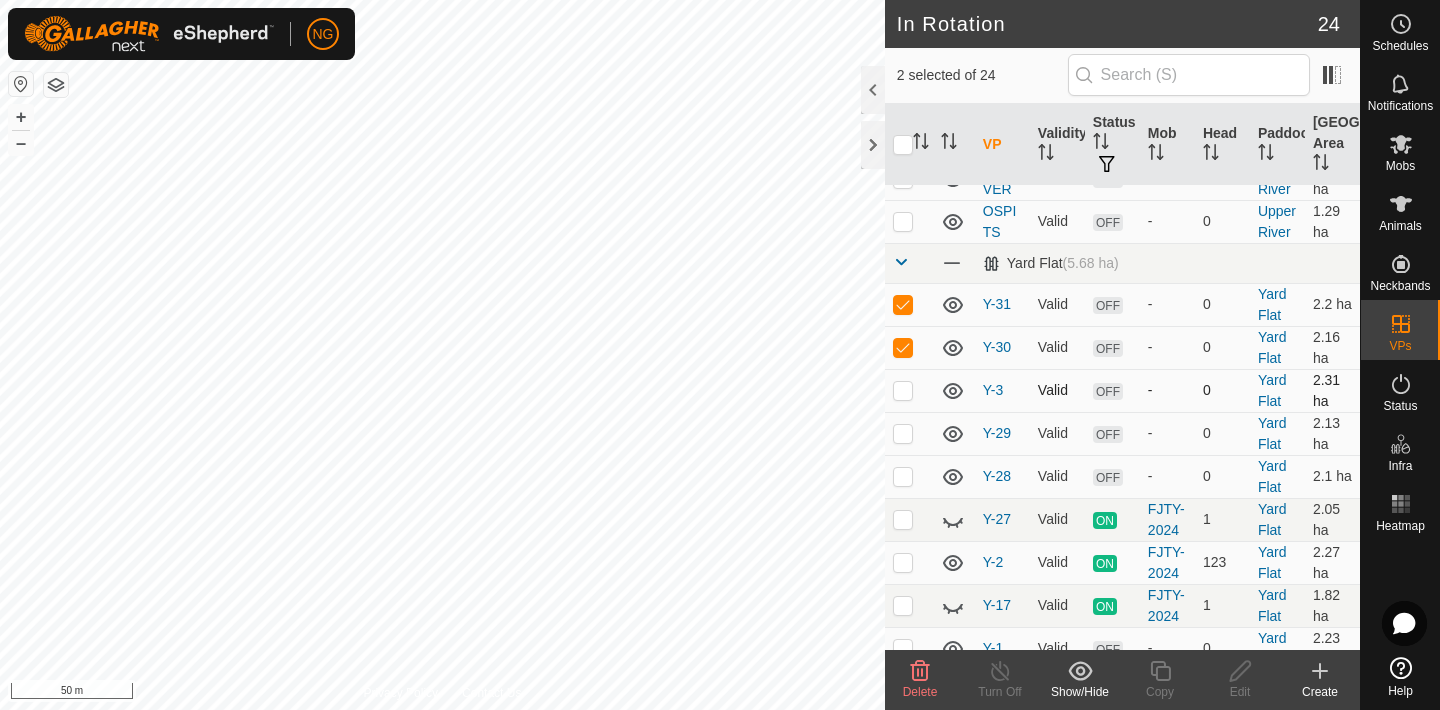 click at bounding box center [903, 390] 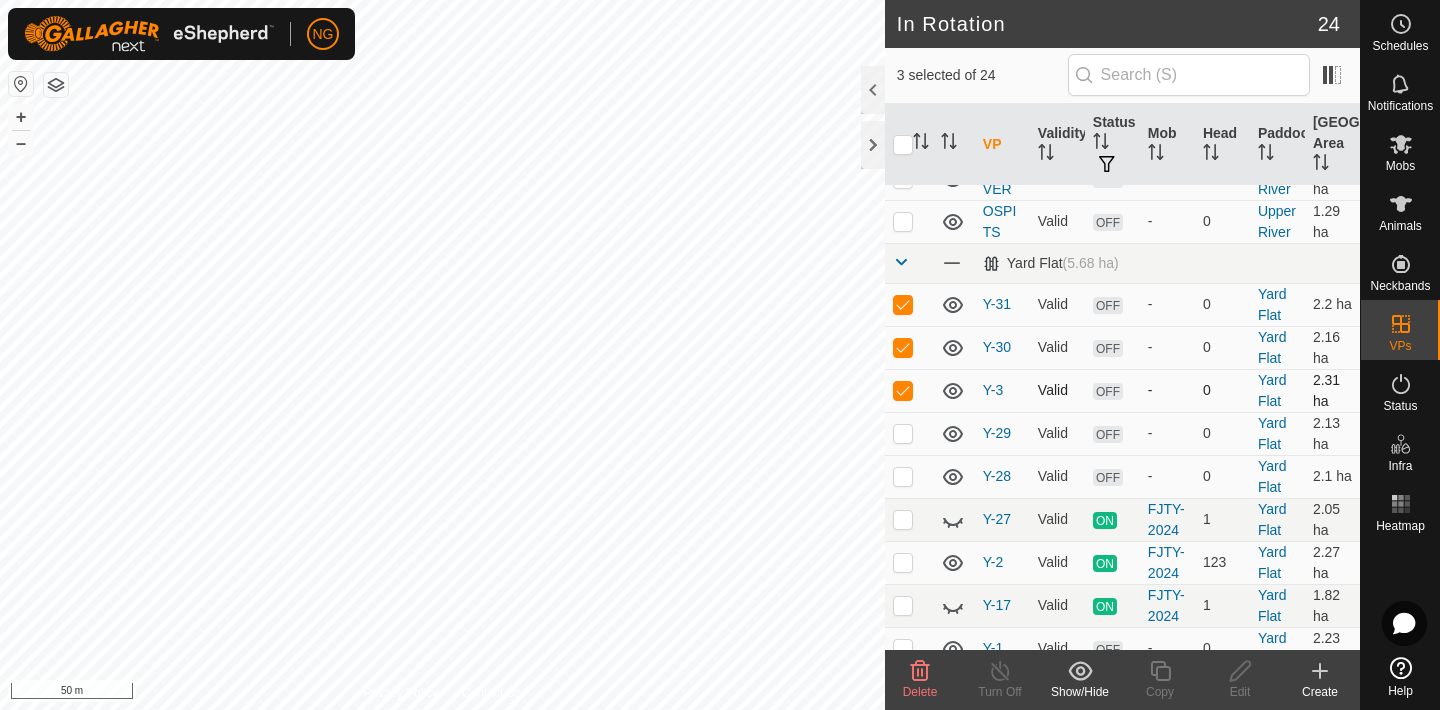click at bounding box center [903, 390] 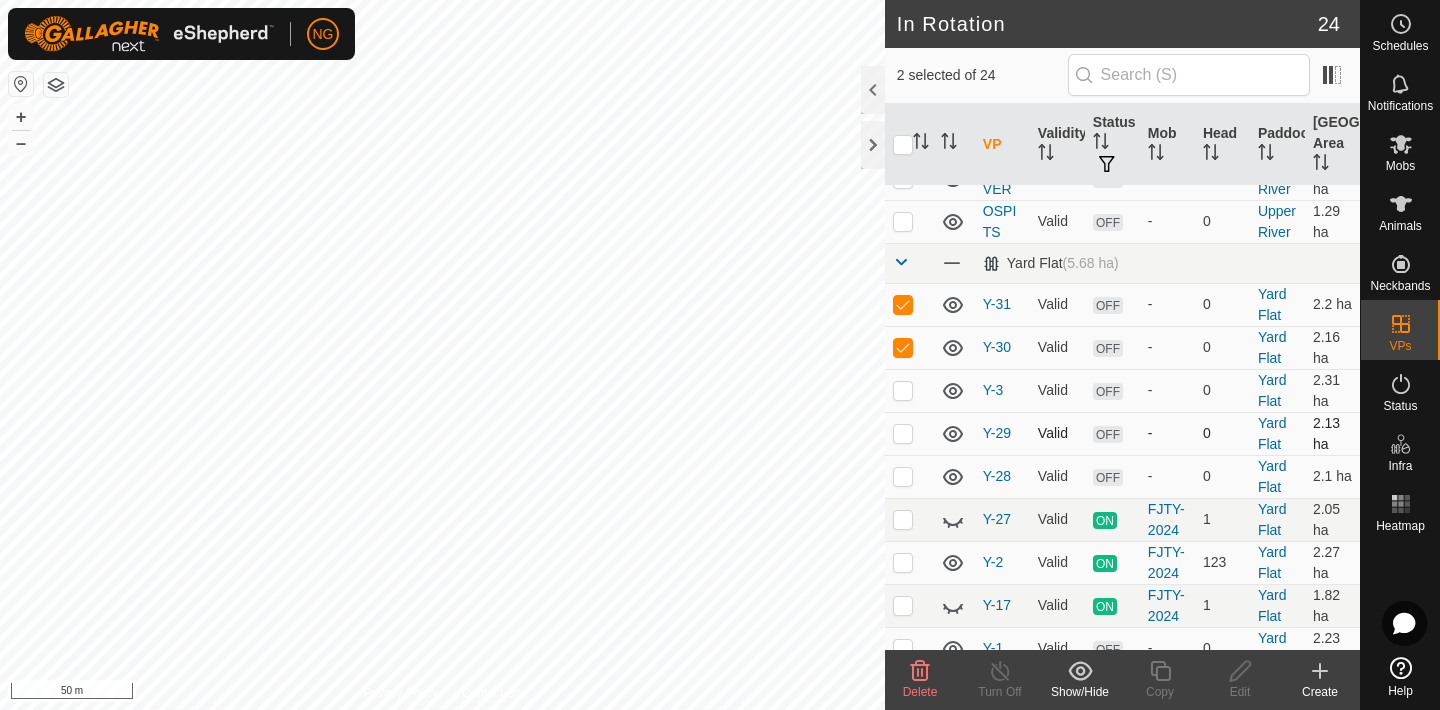 click at bounding box center [903, 433] 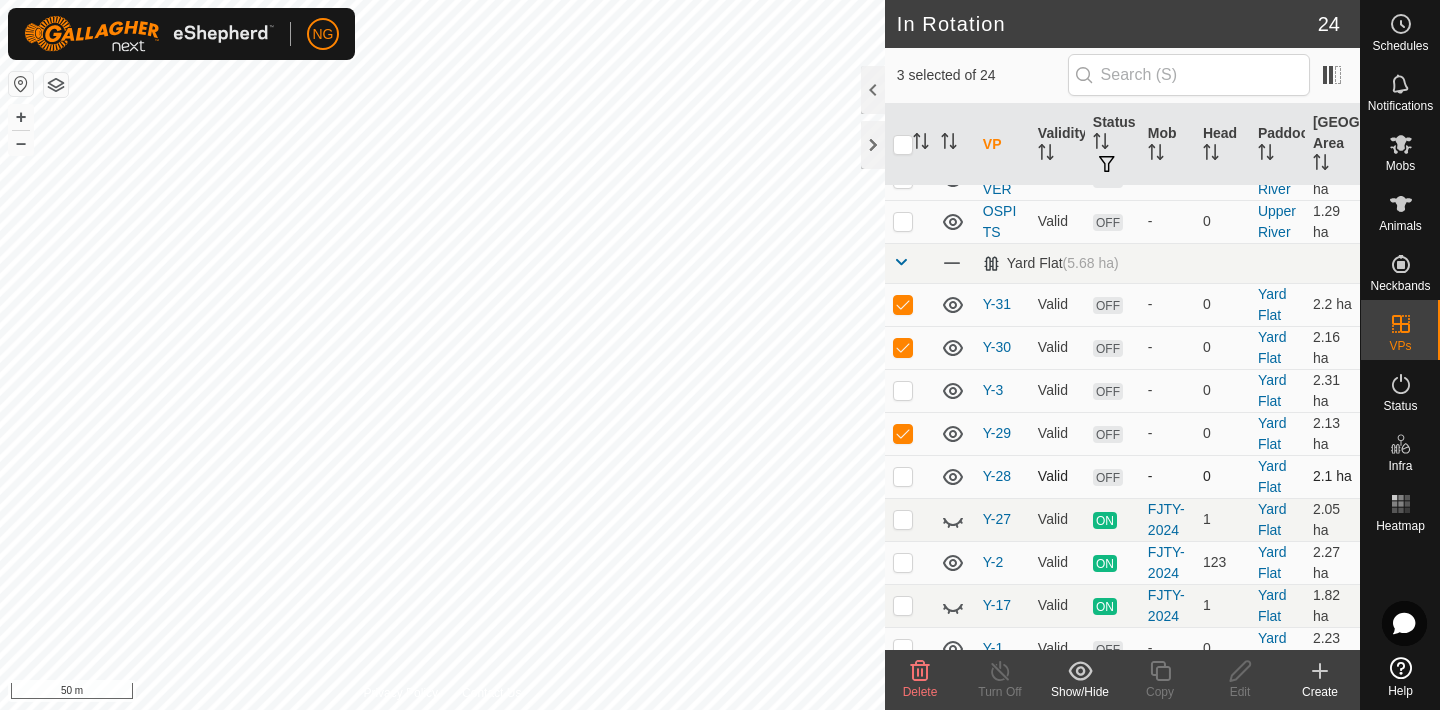 click at bounding box center (903, 476) 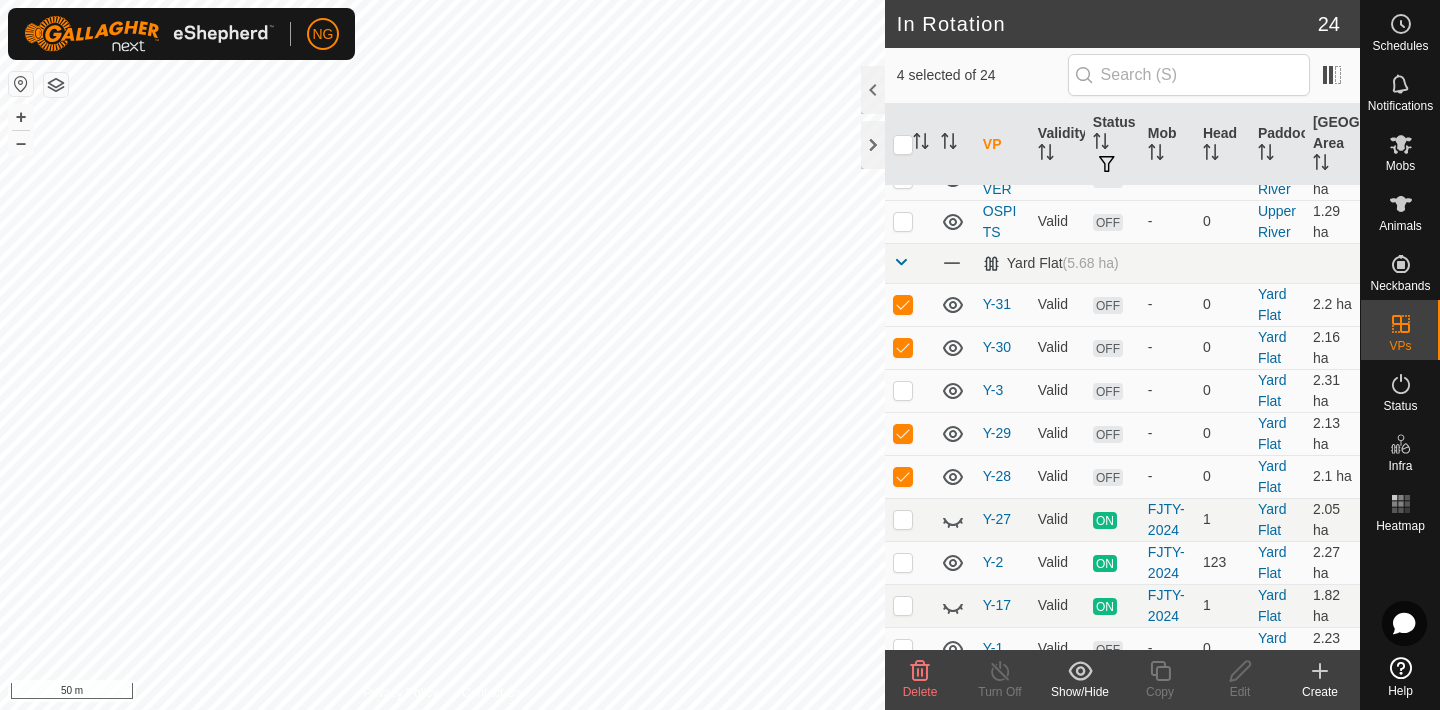click 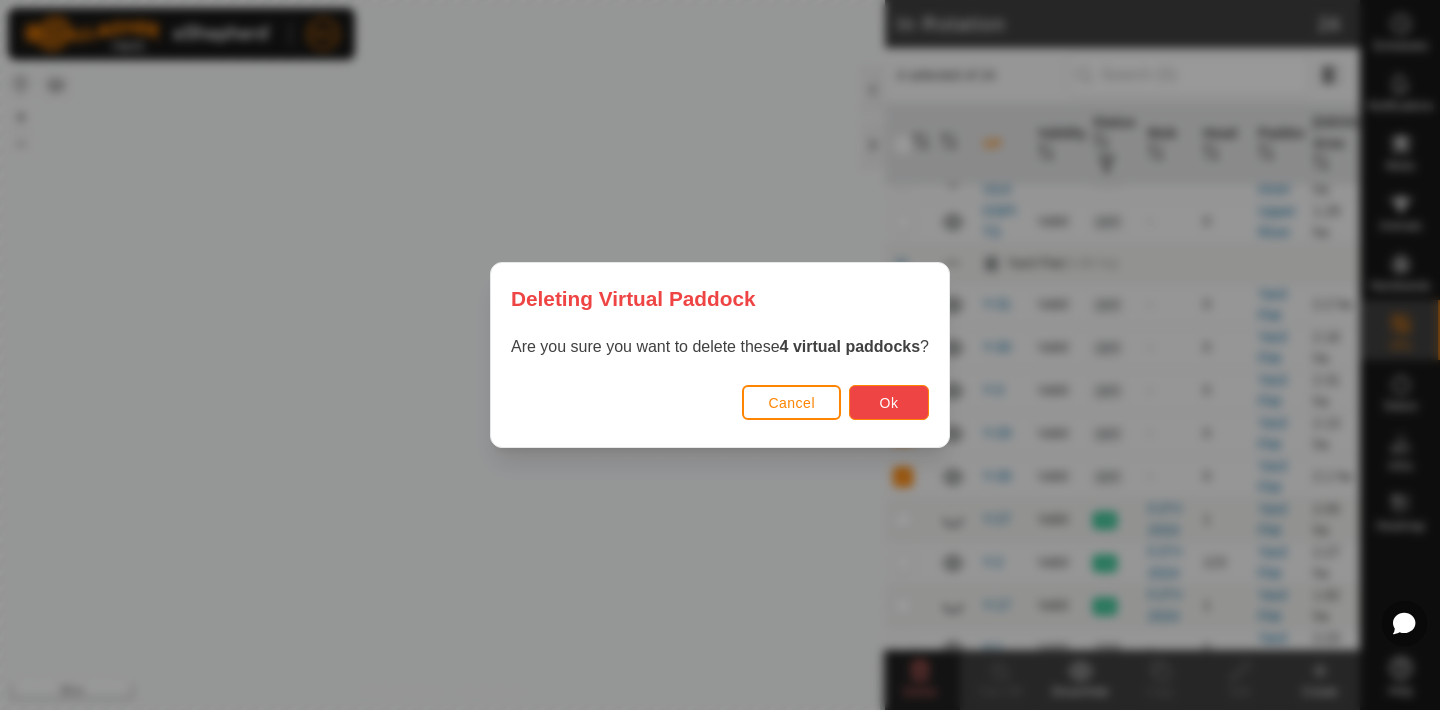 click on "Ok" at bounding box center [889, 403] 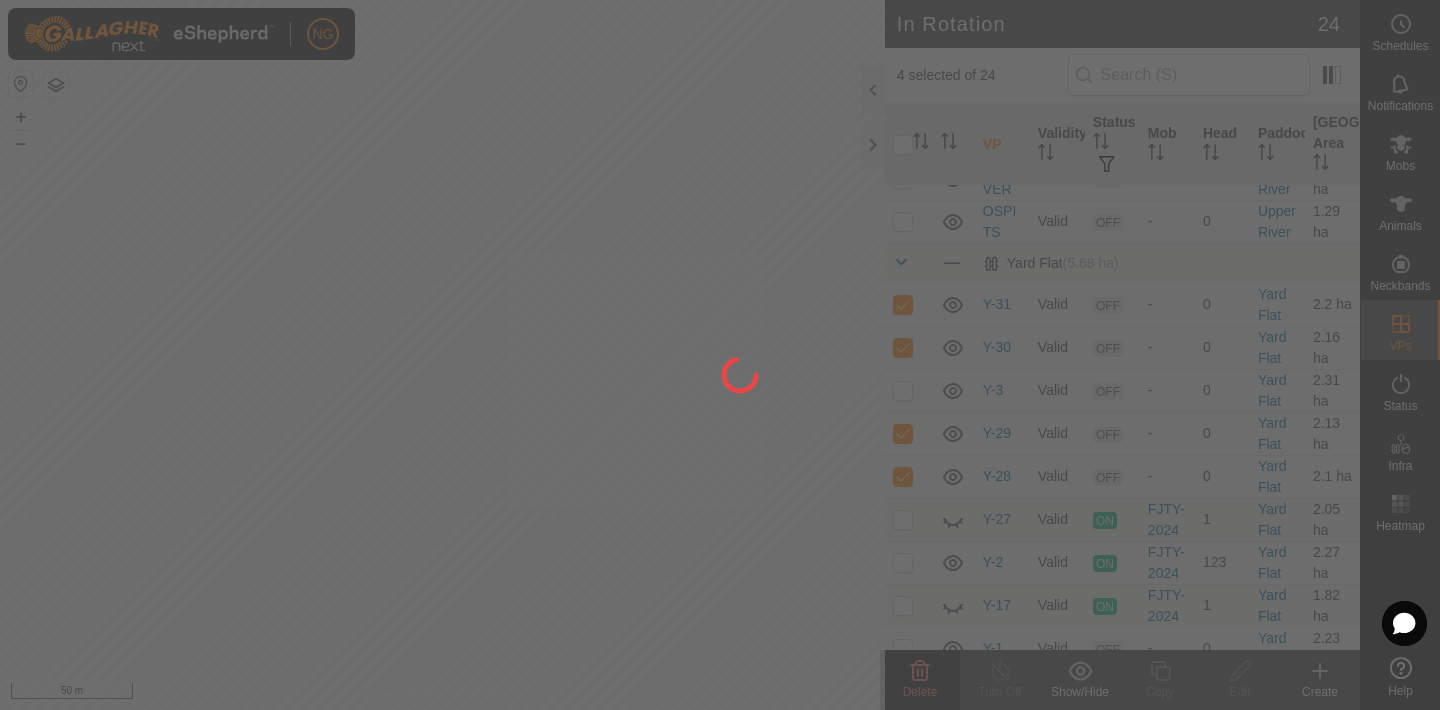 checkbox on "false" 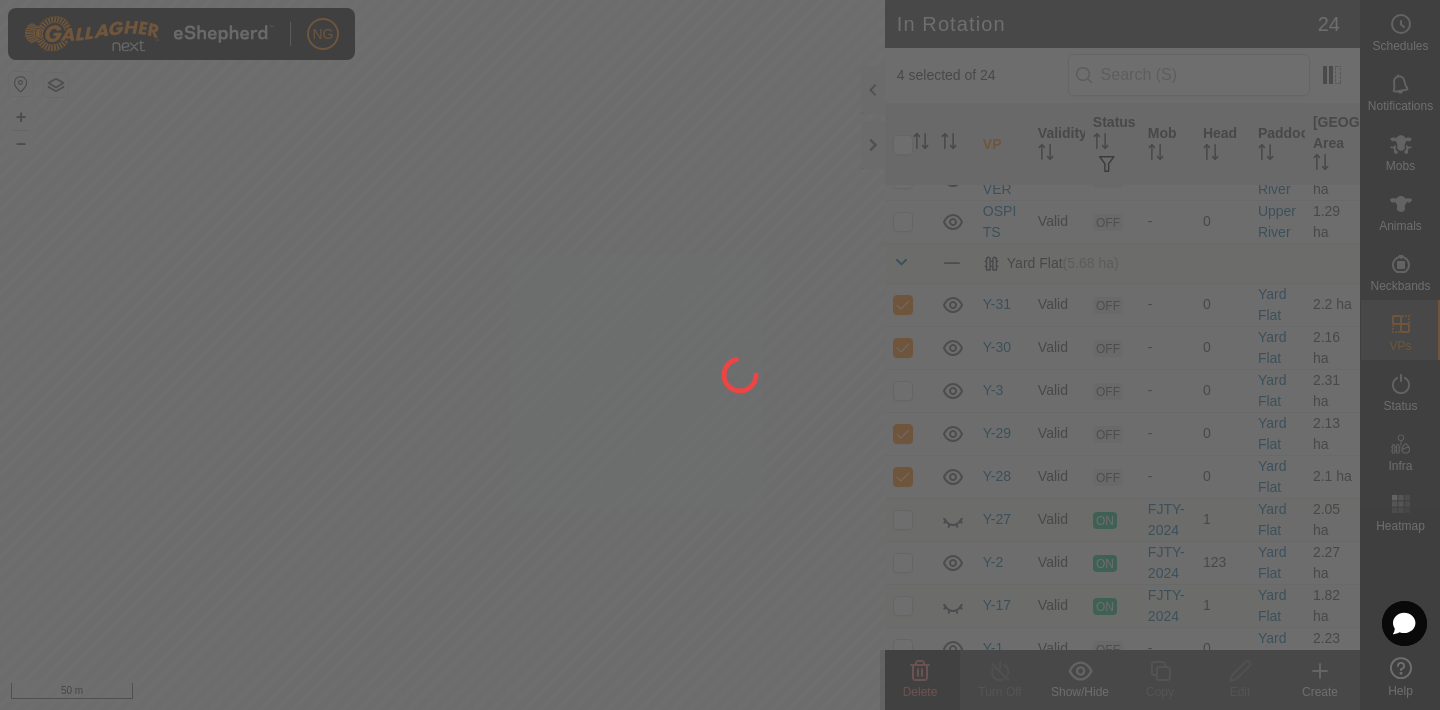 checkbox on "false" 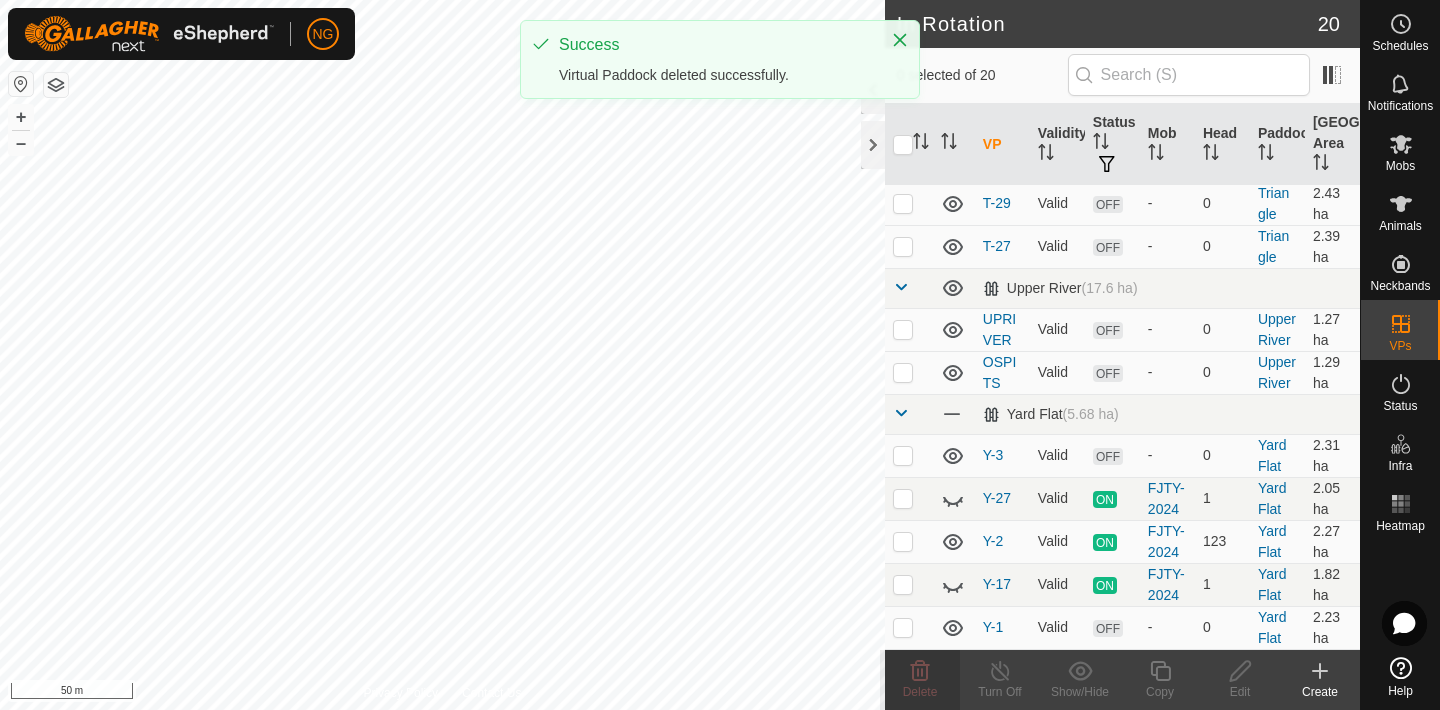 scroll, scrollTop: 733, scrollLeft: 0, axis: vertical 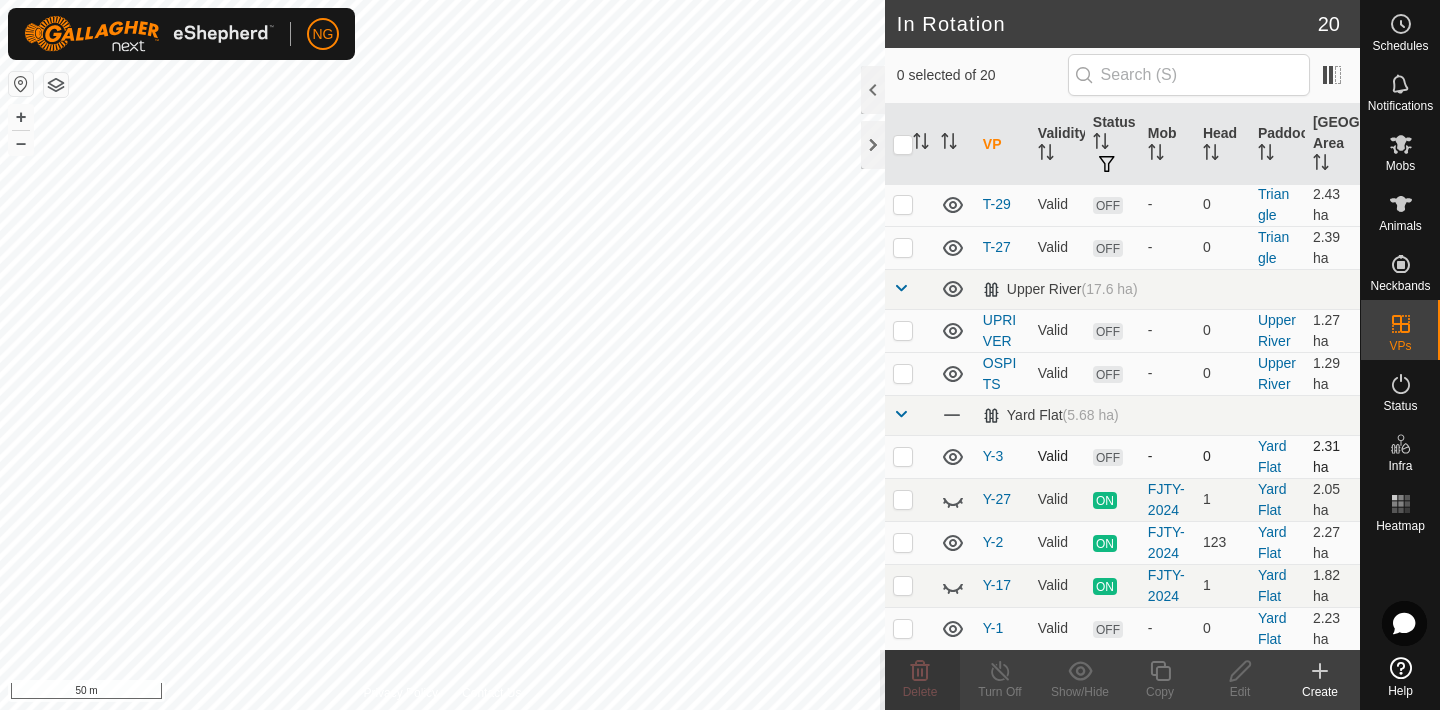 click at bounding box center (903, 456) 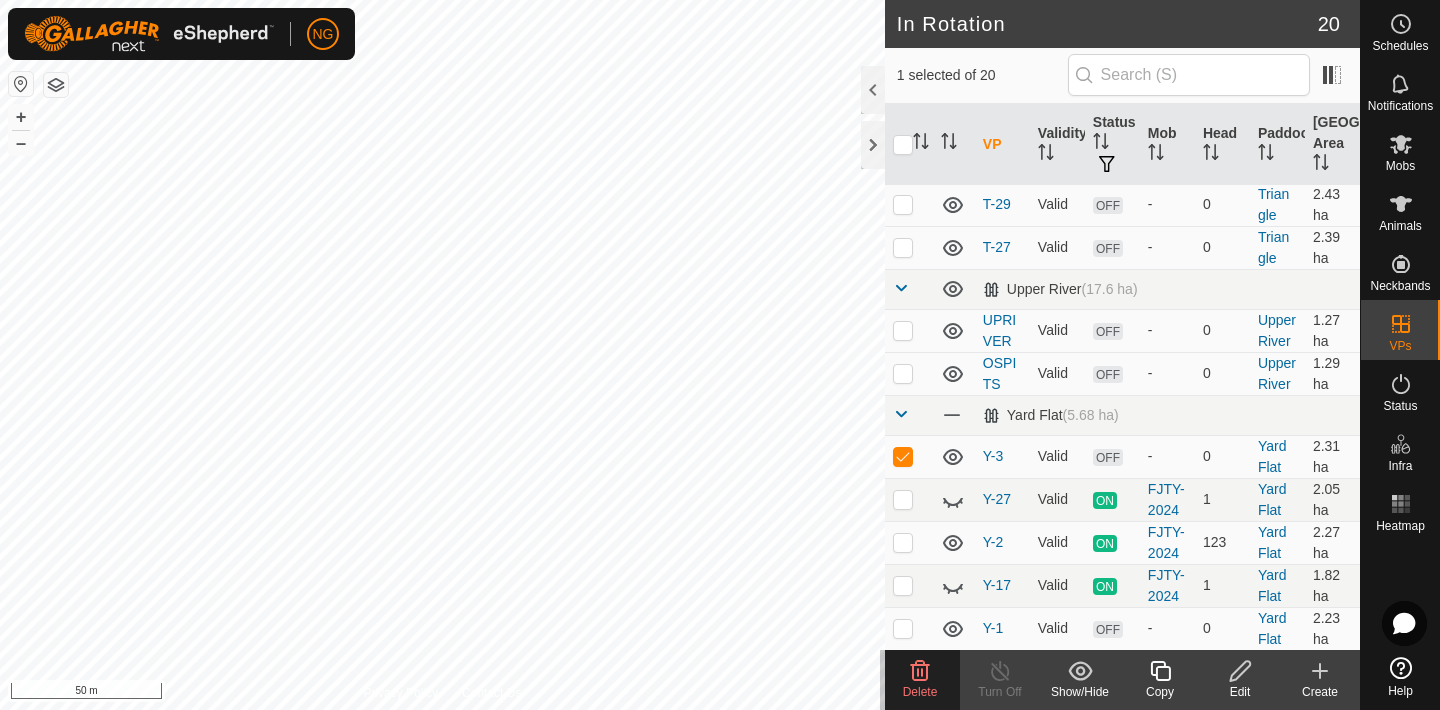 click 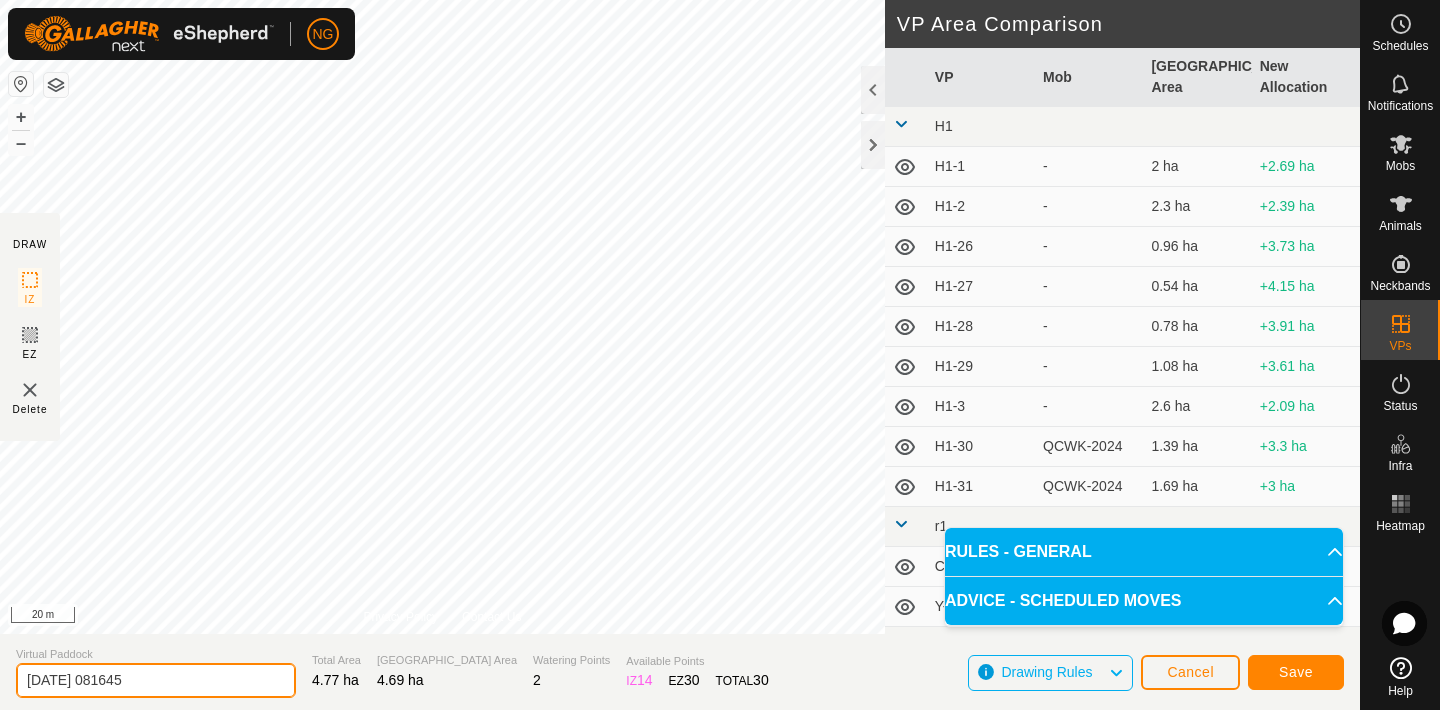 click on "[DATE] 081645" 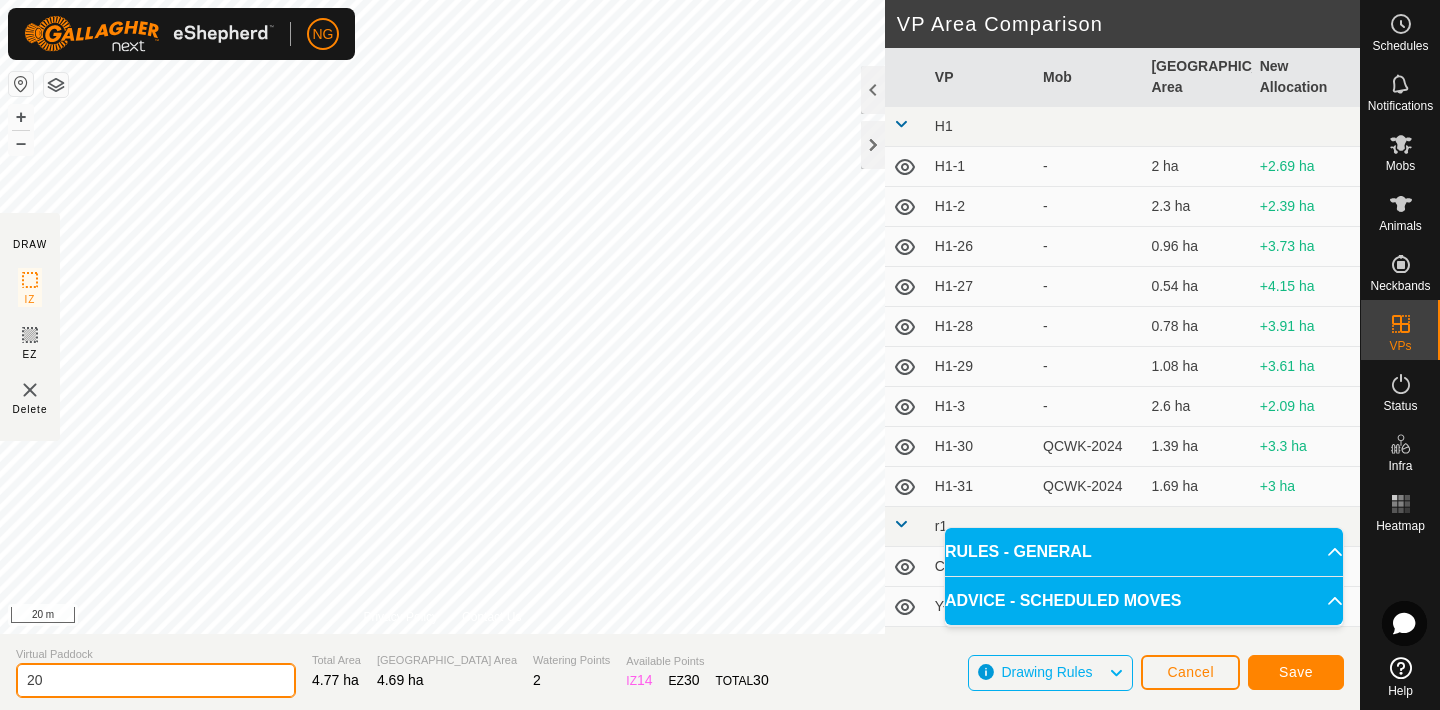 type on "2" 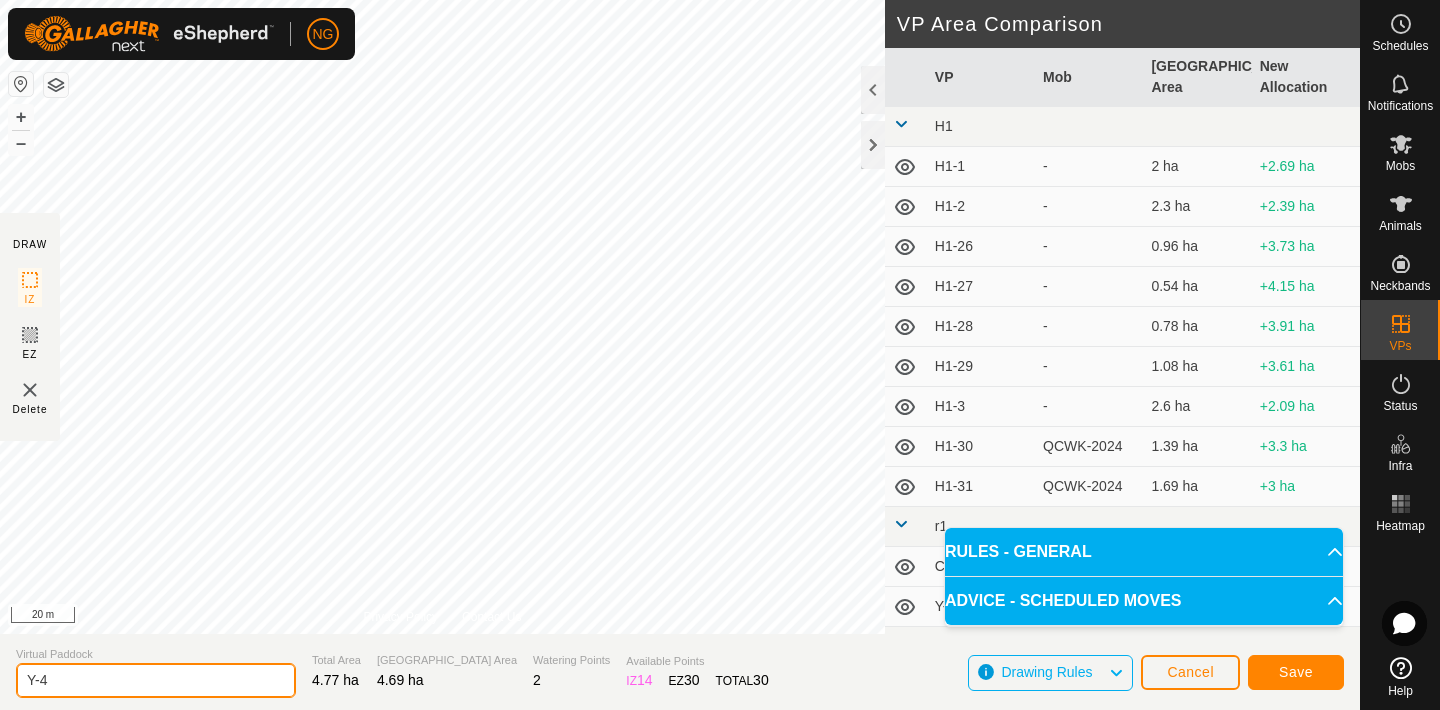 type on "Y-4" 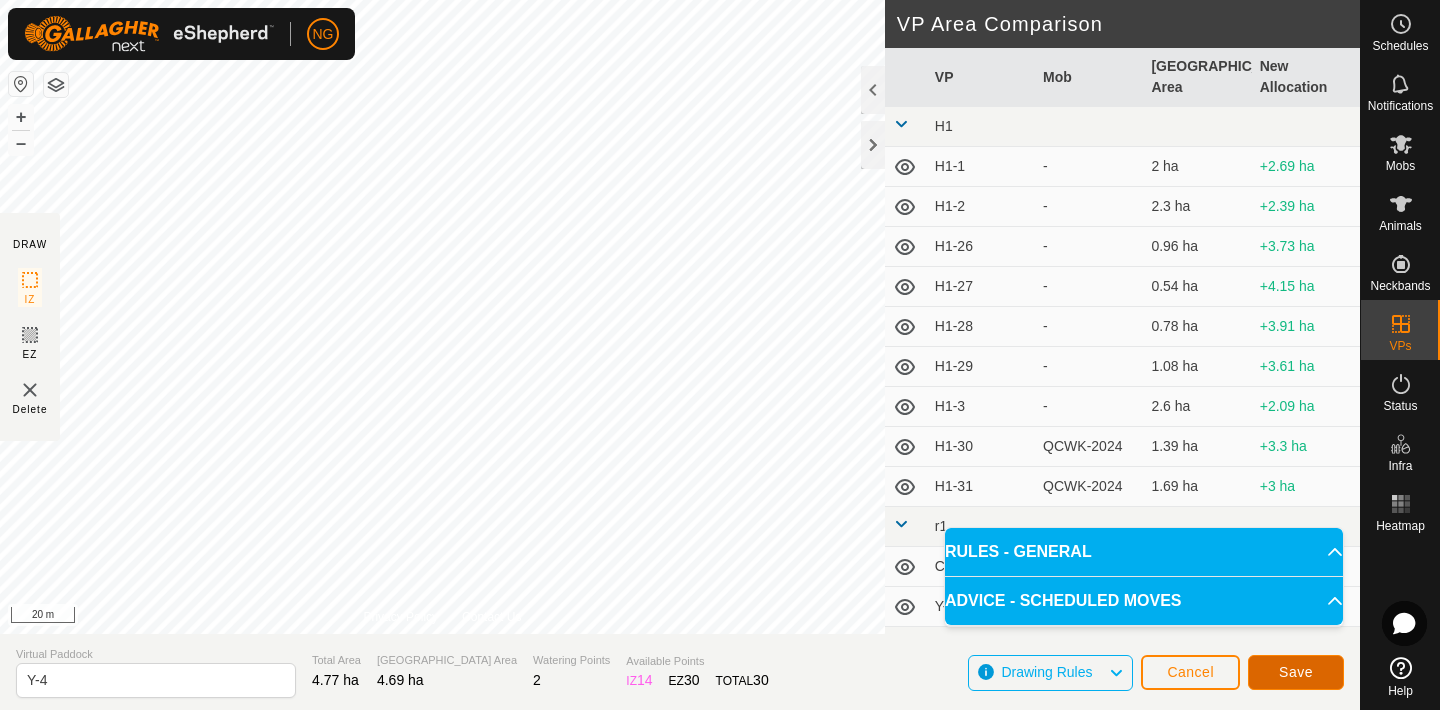 click on "Save" 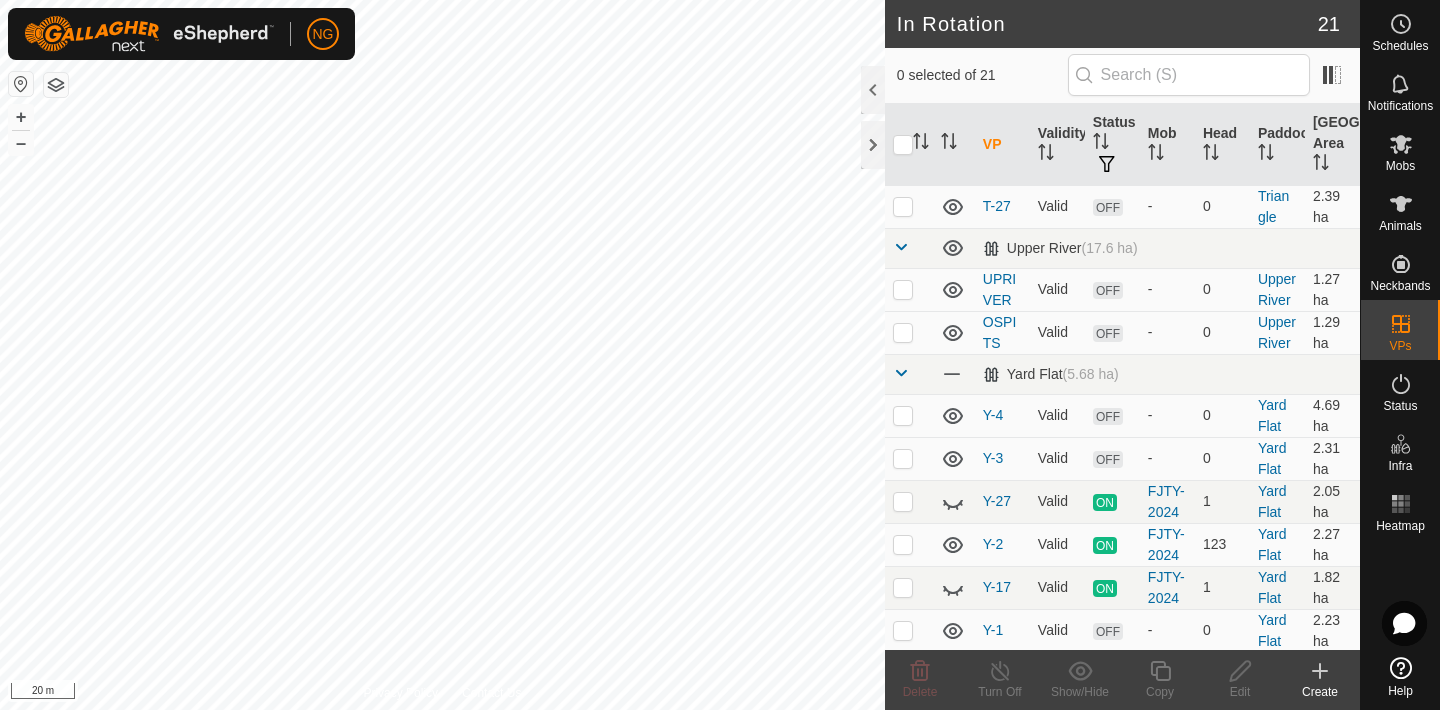 scroll, scrollTop: 776, scrollLeft: 0, axis: vertical 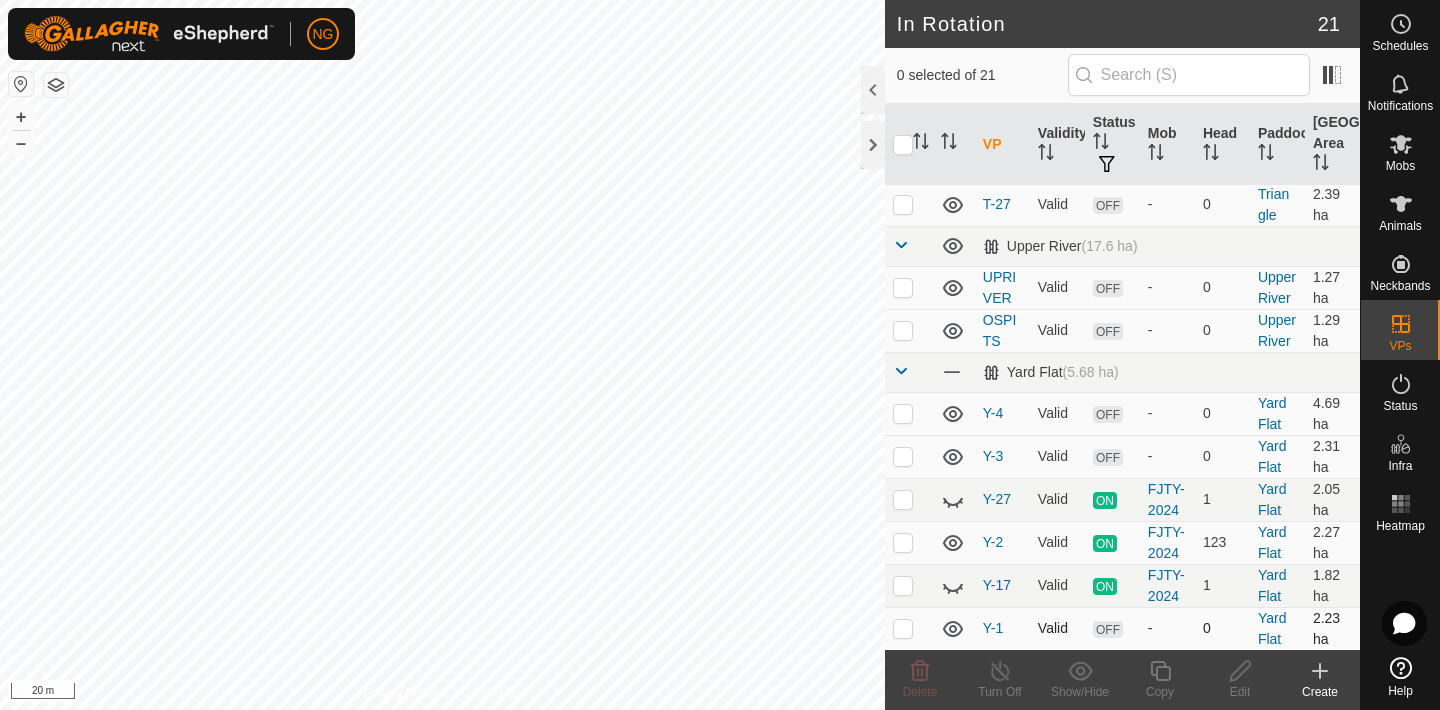 click at bounding box center [903, 628] 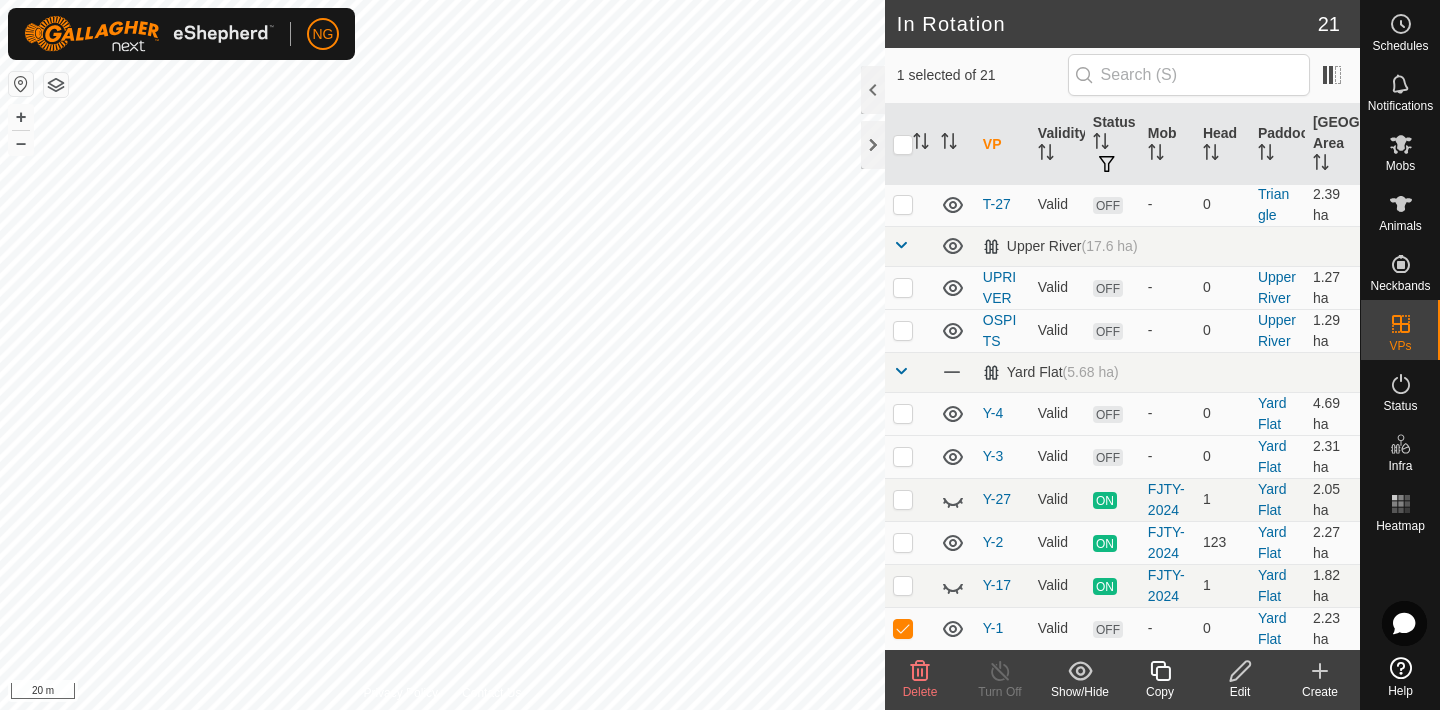 click 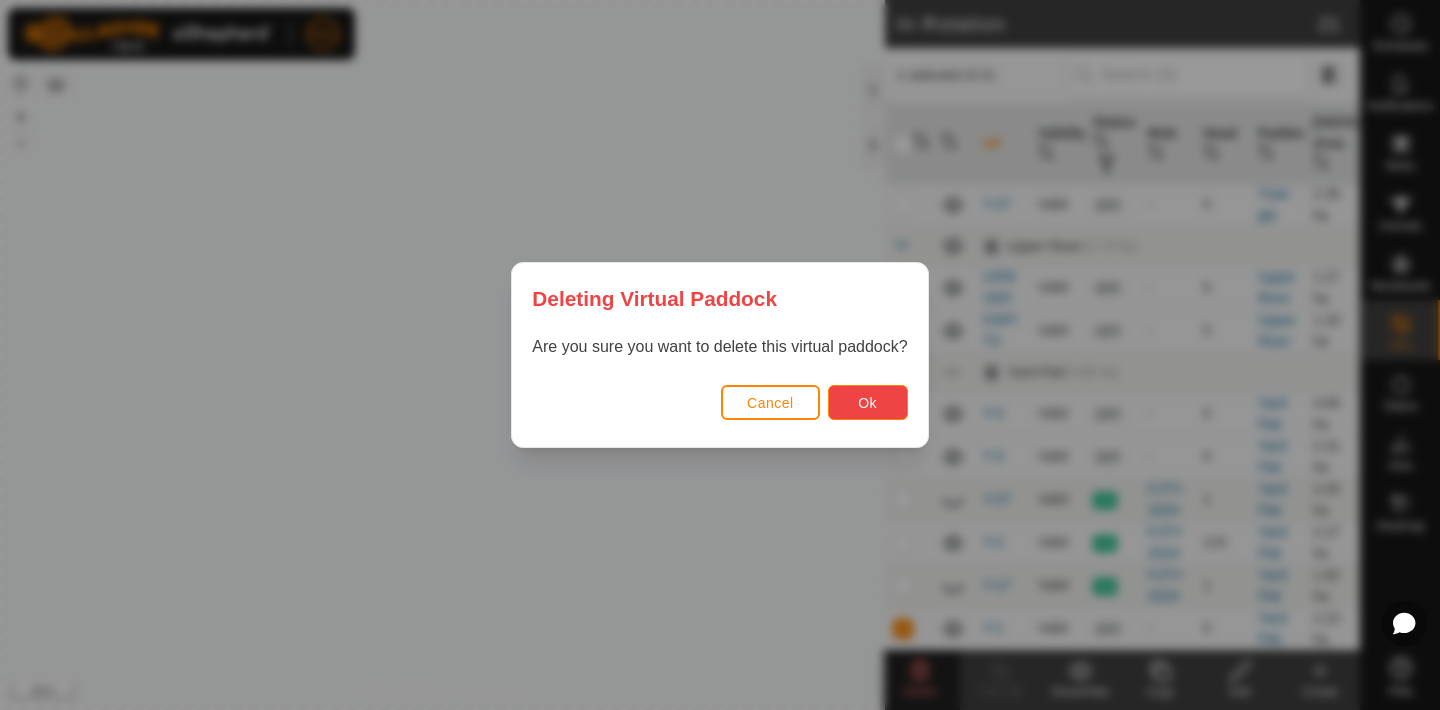 click on "Ok" at bounding box center (867, 403) 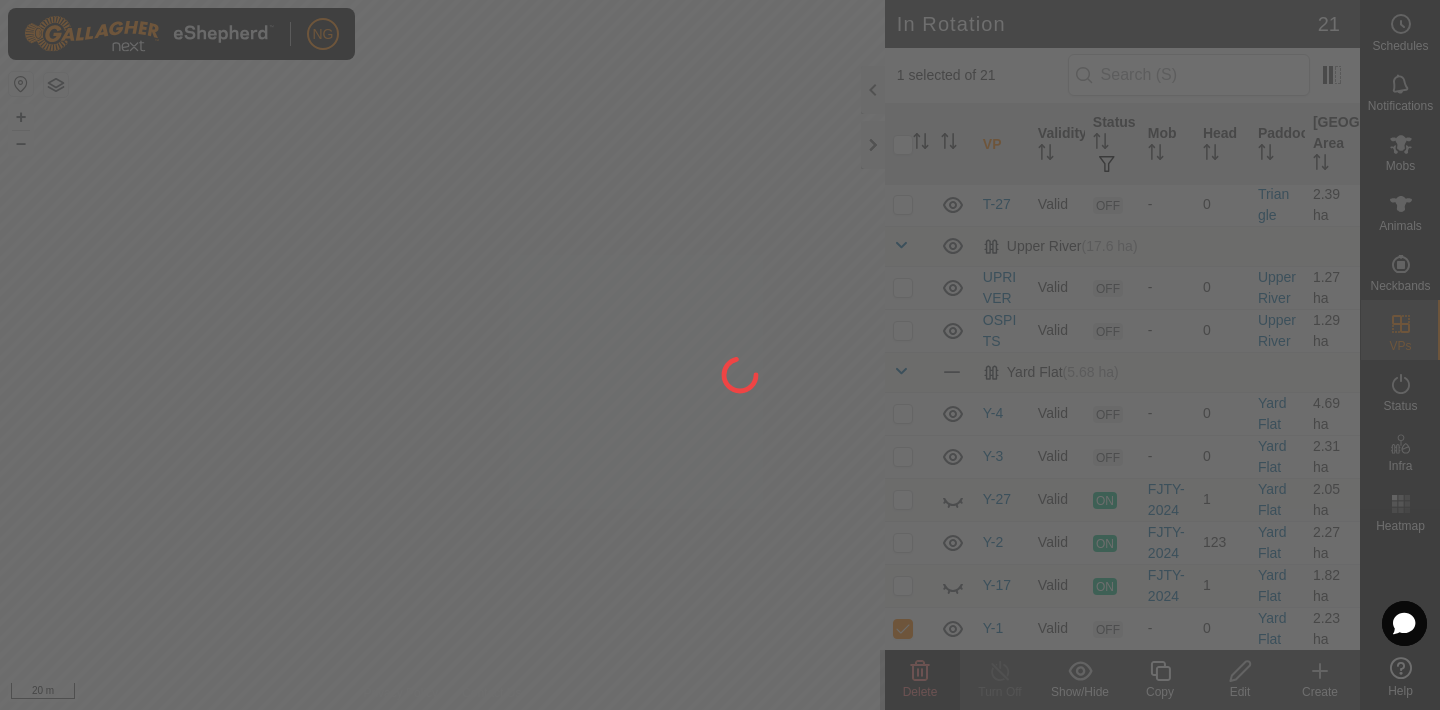 checkbox on "false" 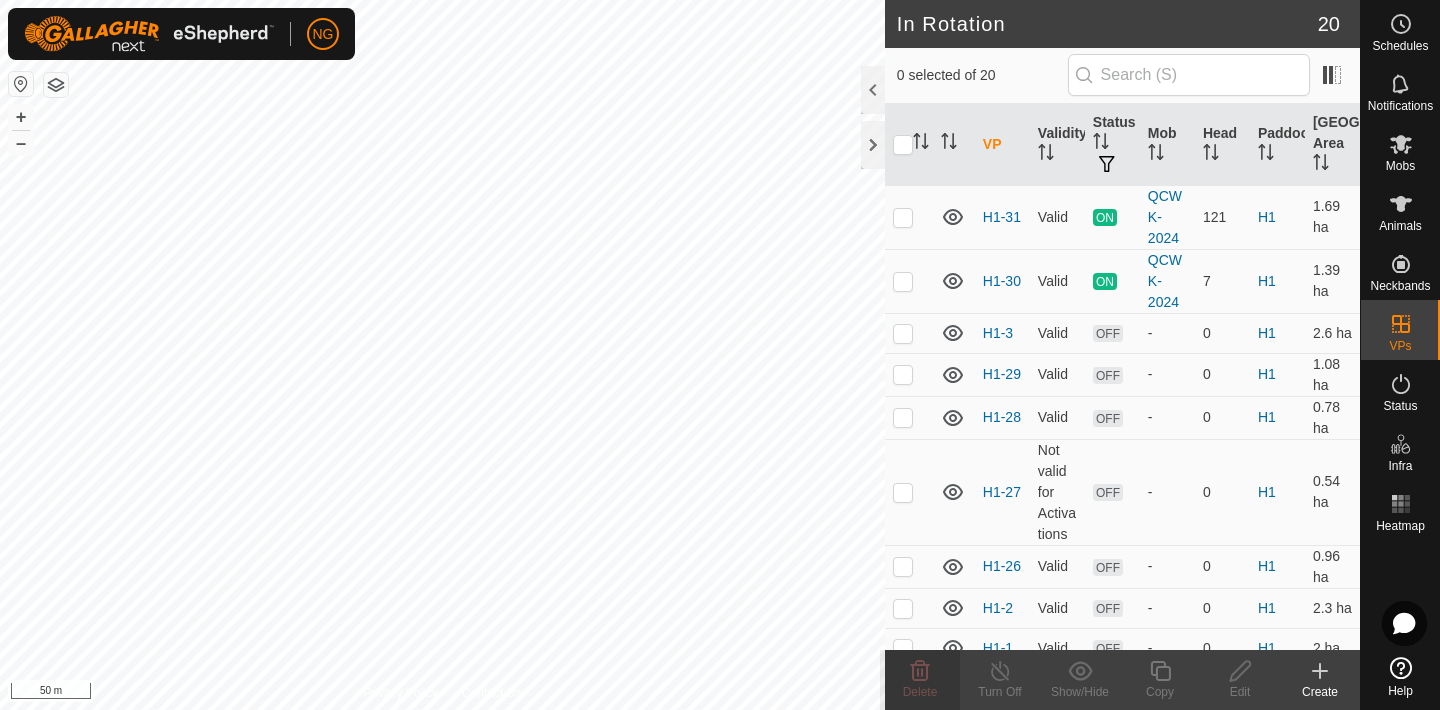 scroll, scrollTop: 14, scrollLeft: 0, axis: vertical 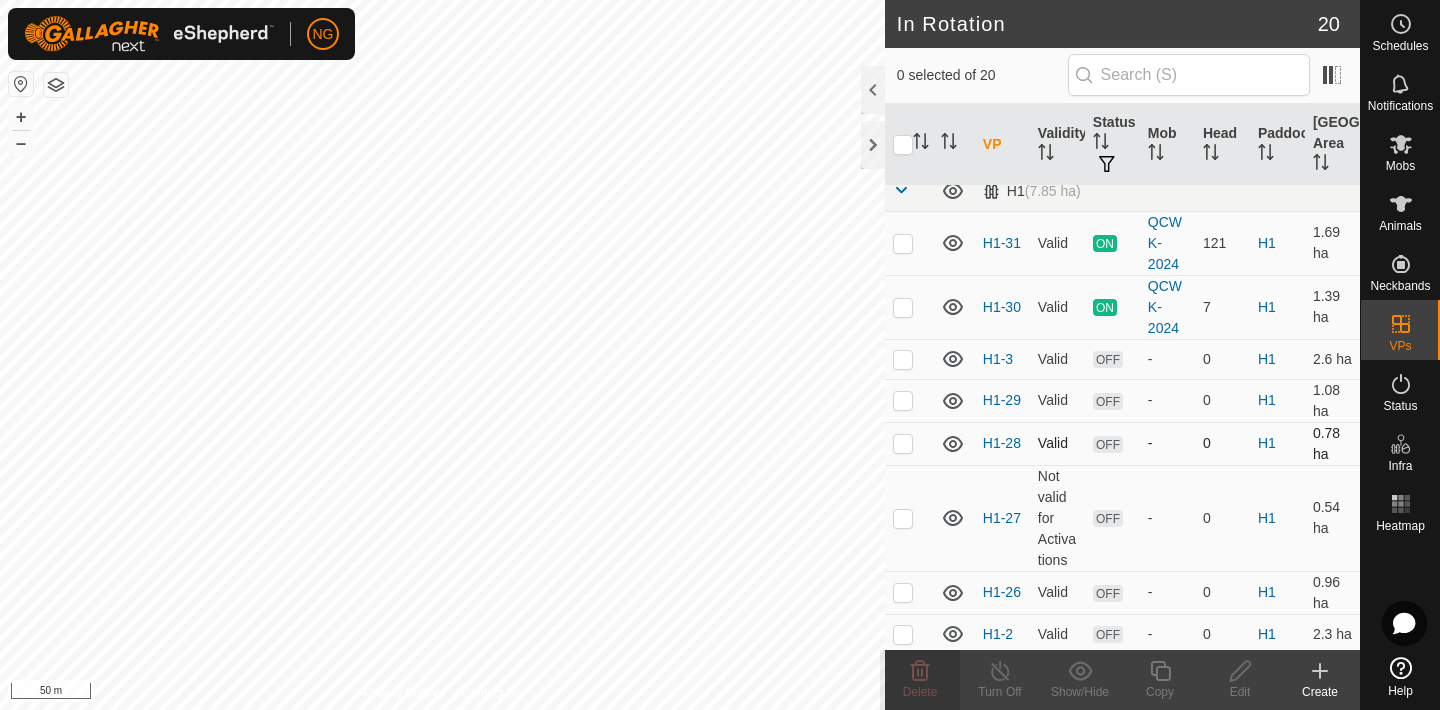 click at bounding box center (903, 443) 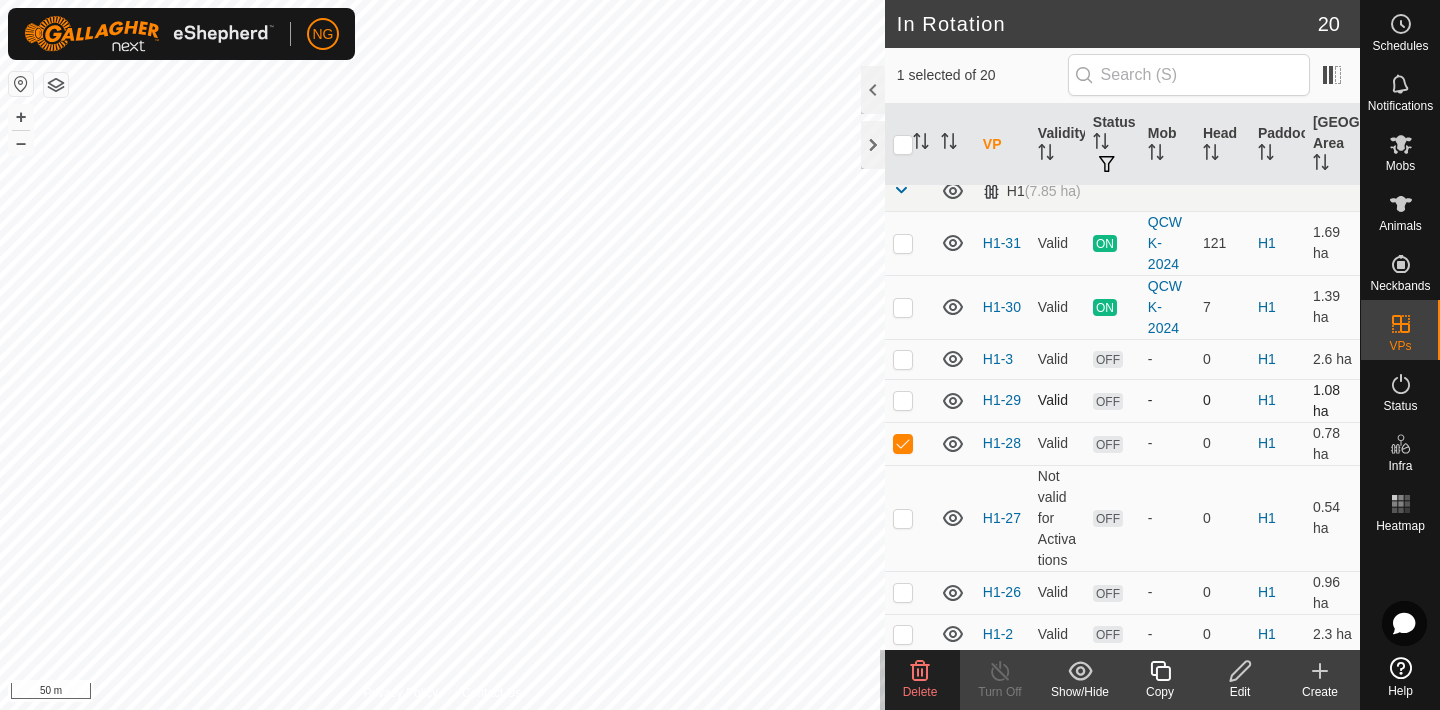 click at bounding box center (903, 400) 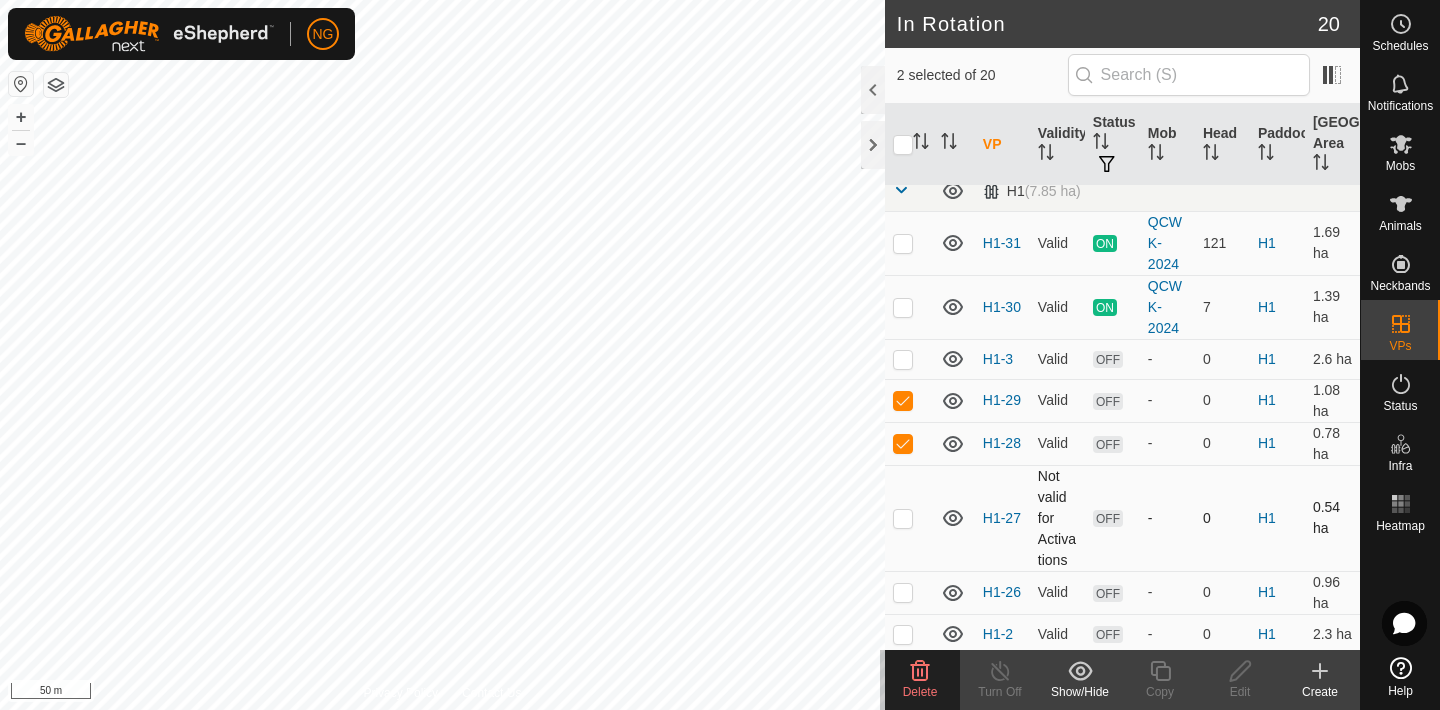 click at bounding box center [903, 518] 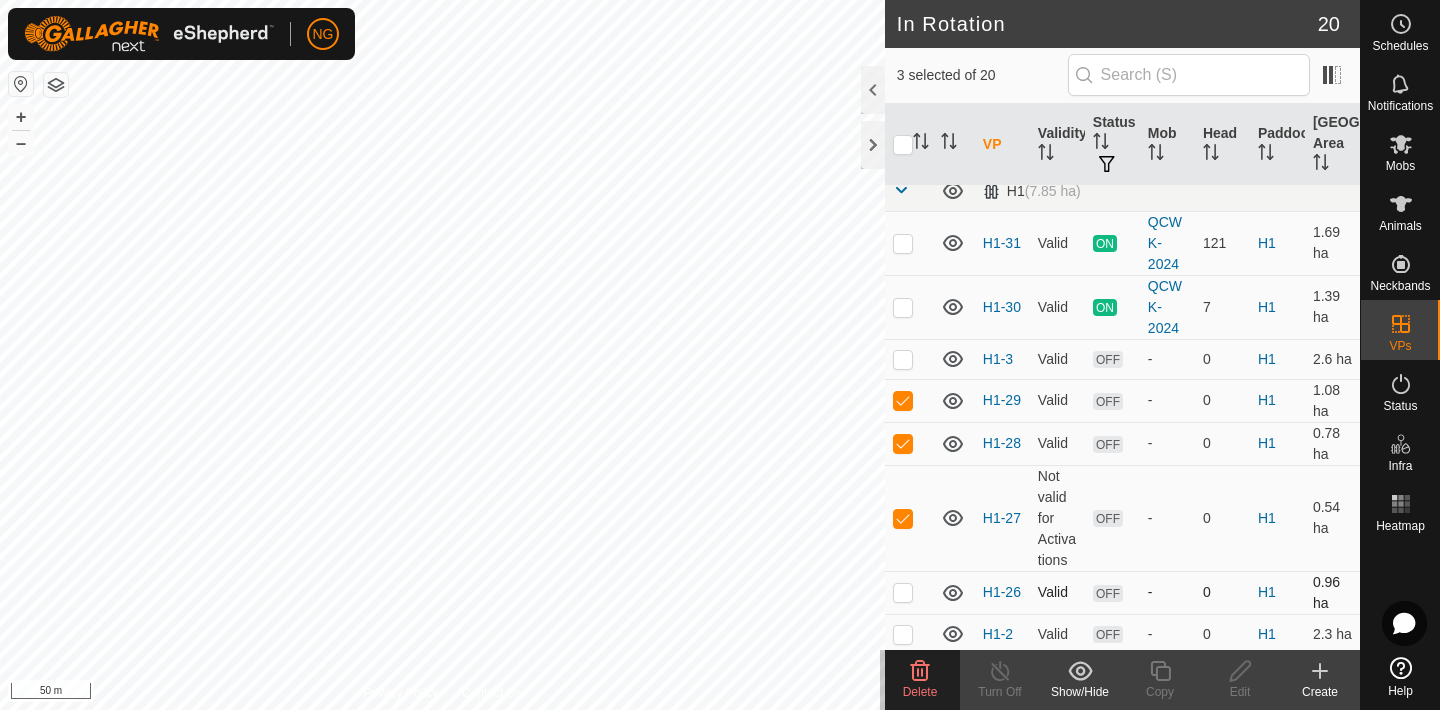 click at bounding box center [903, 592] 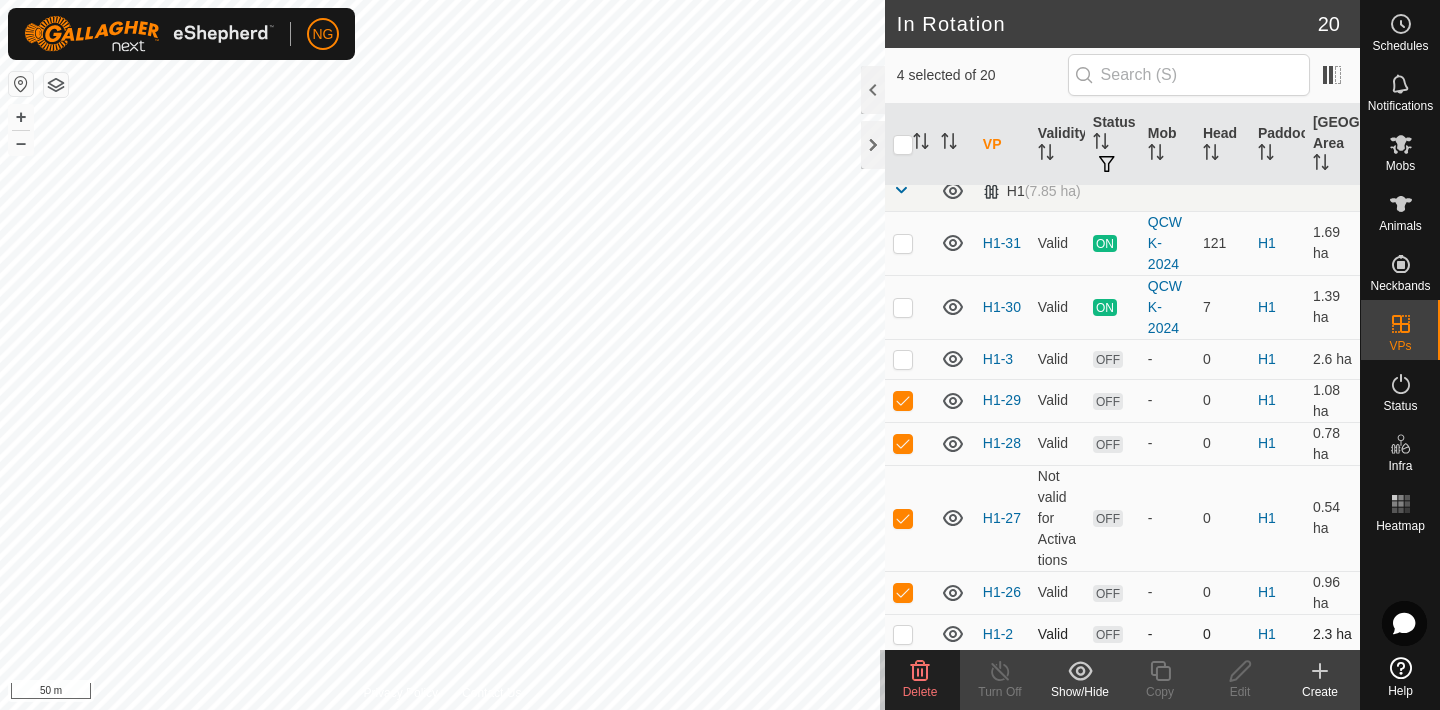 click at bounding box center [903, 634] 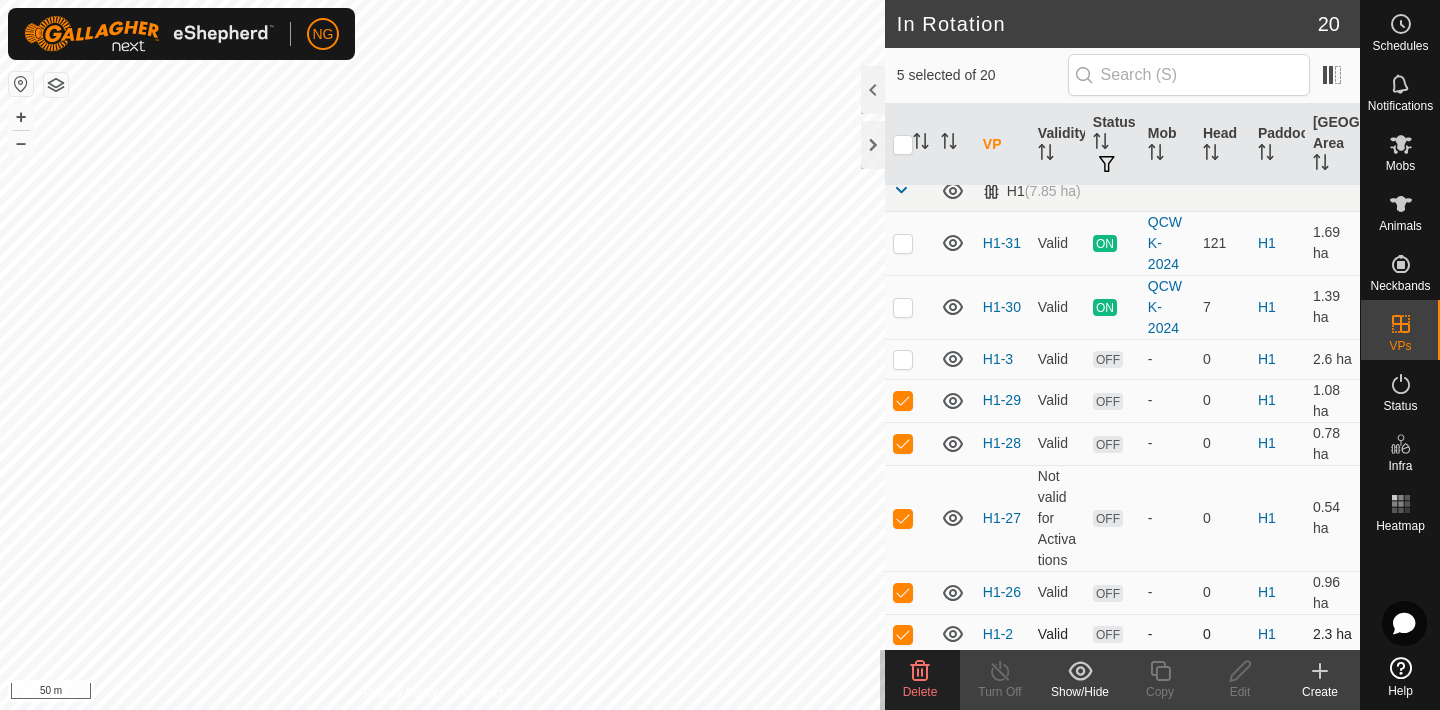 click at bounding box center [903, 634] 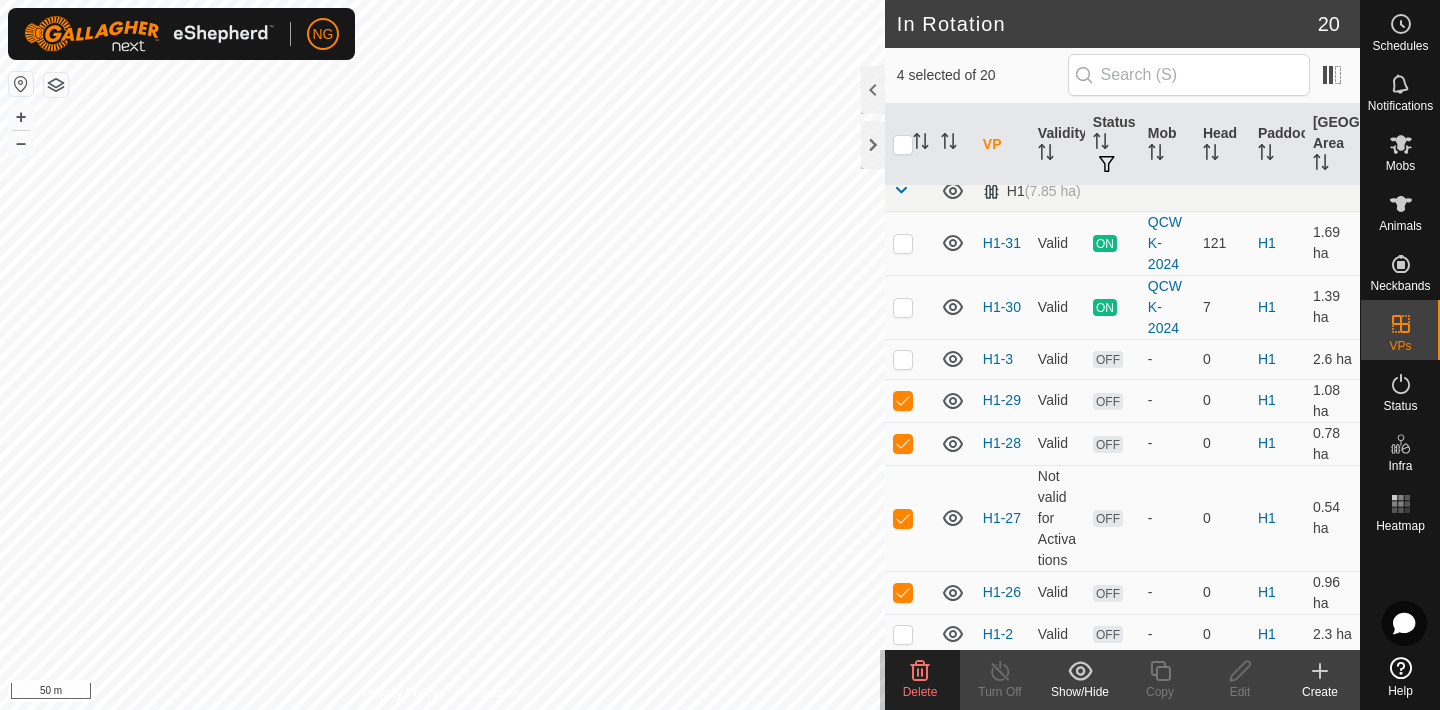 click 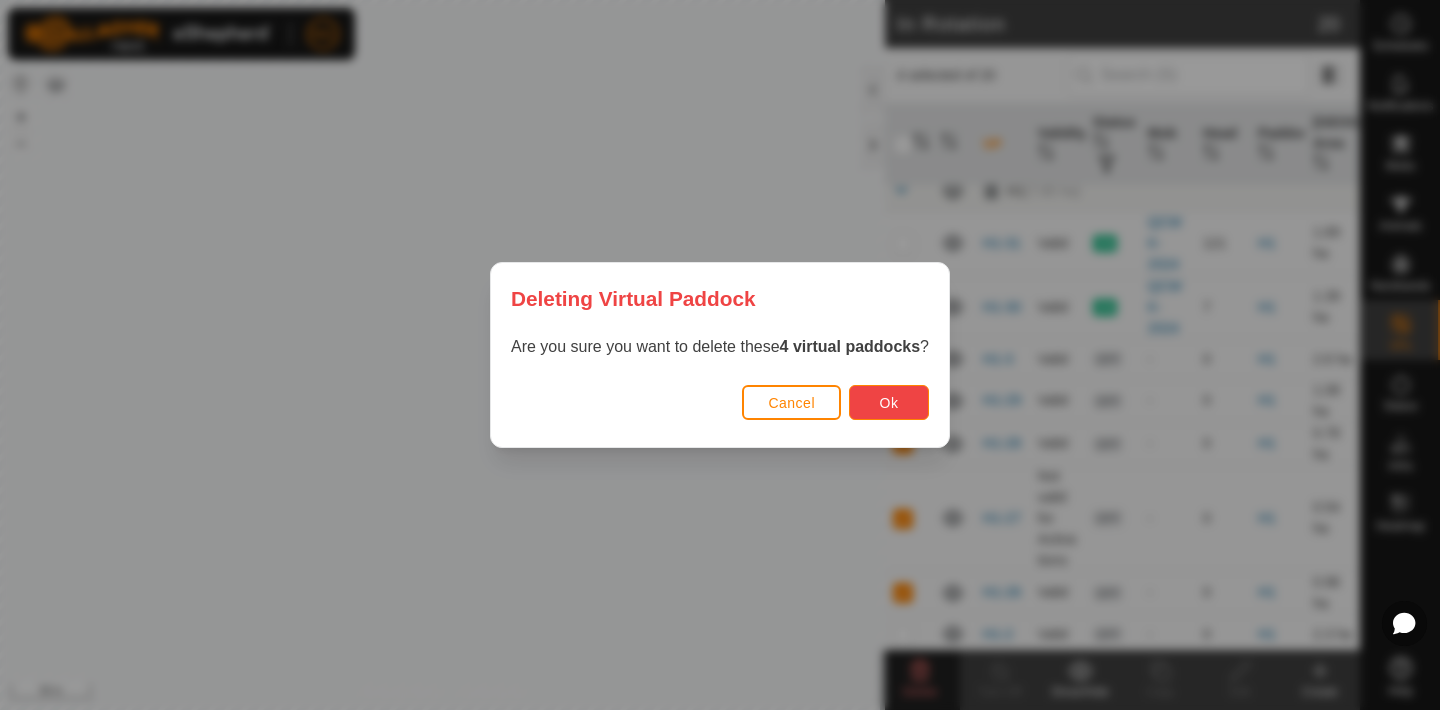 click on "Ok" at bounding box center (889, 402) 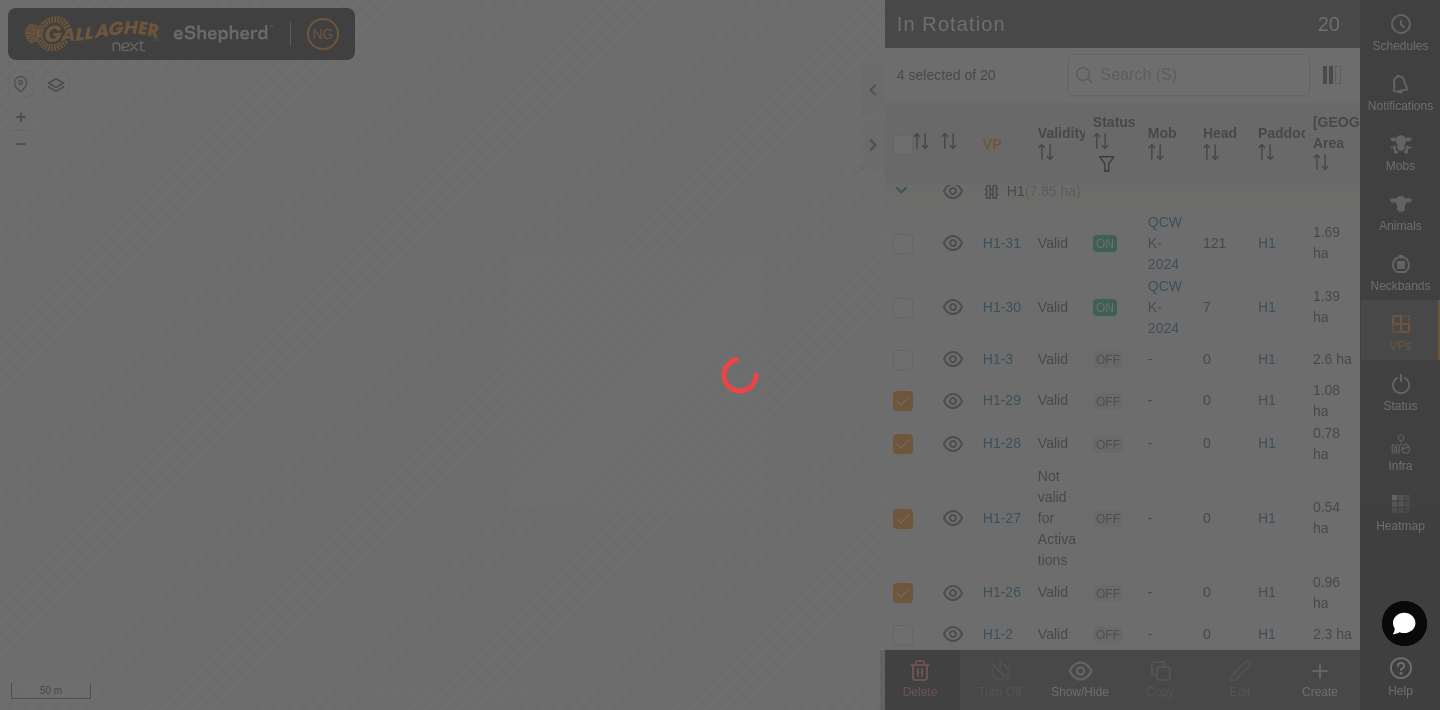 checkbox on "false" 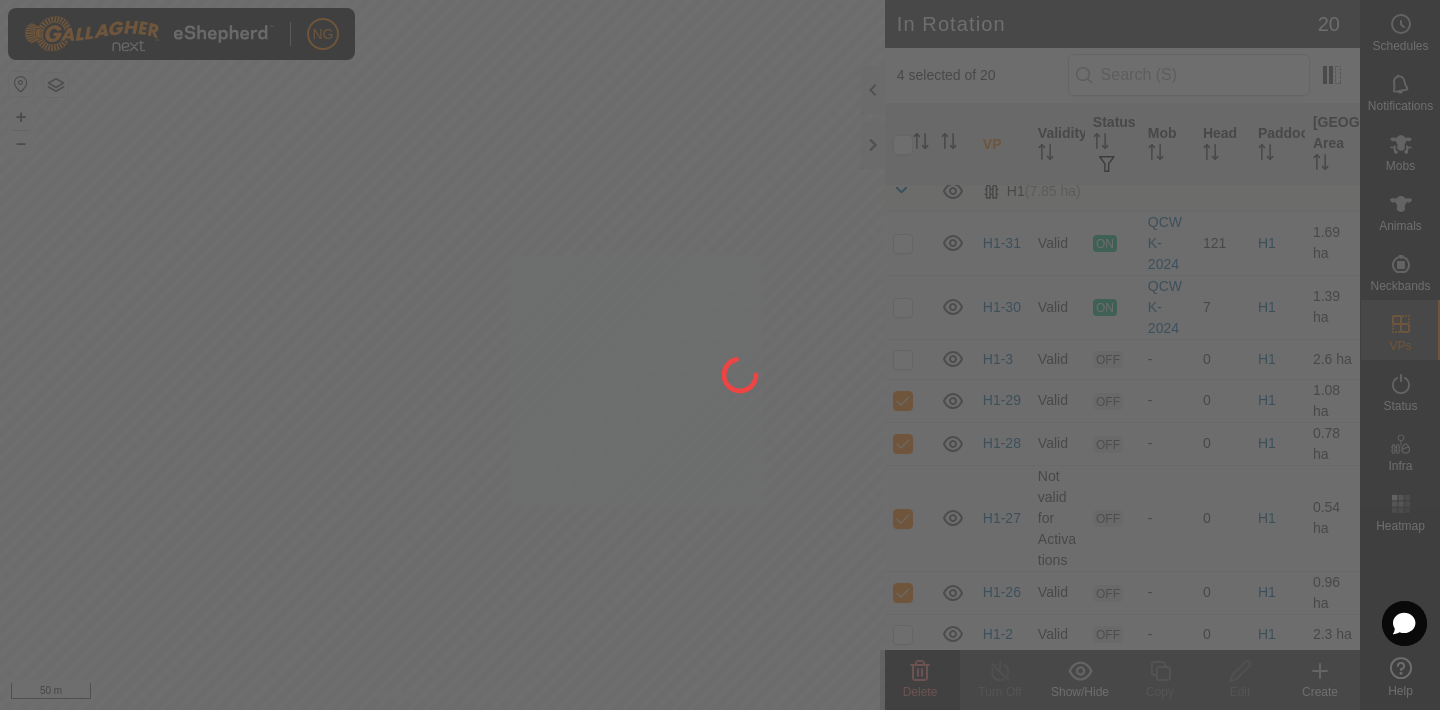 checkbox on "false" 